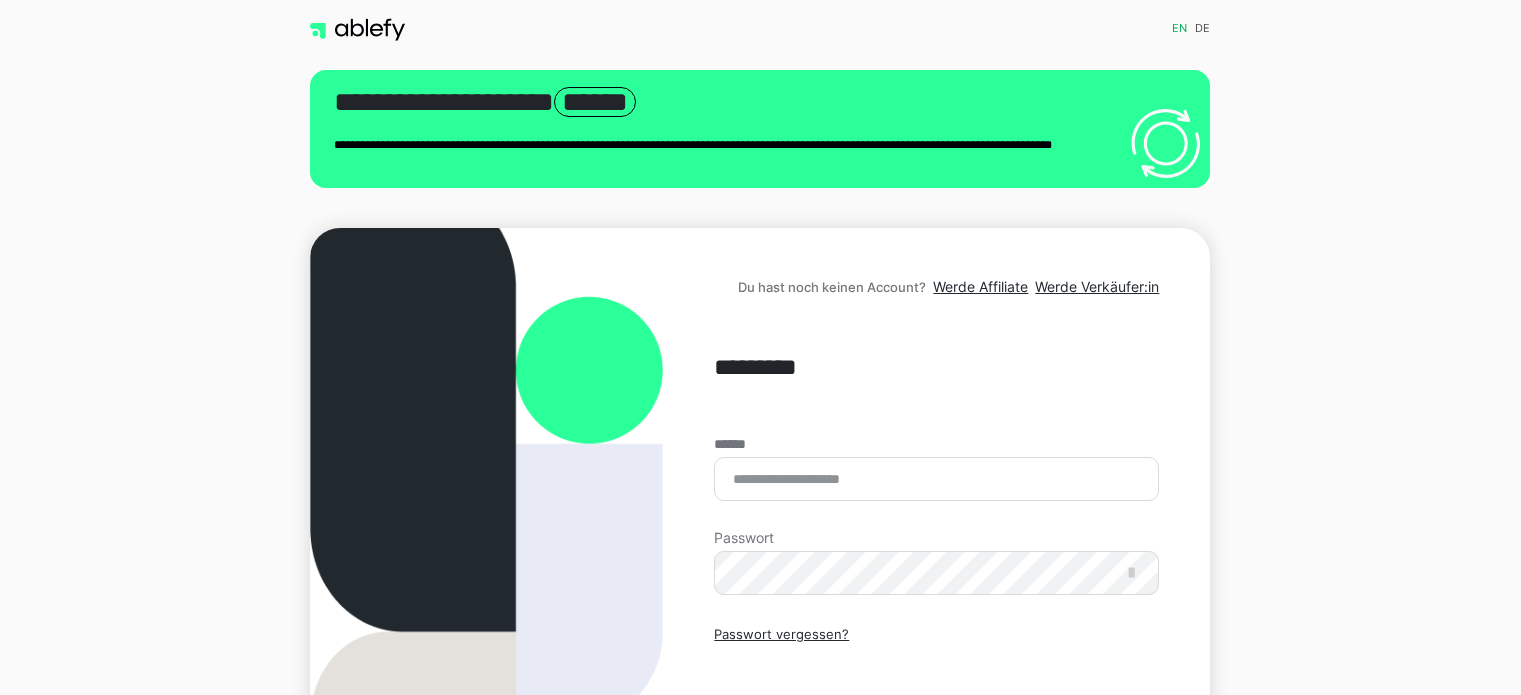 scroll, scrollTop: 0, scrollLeft: 0, axis: both 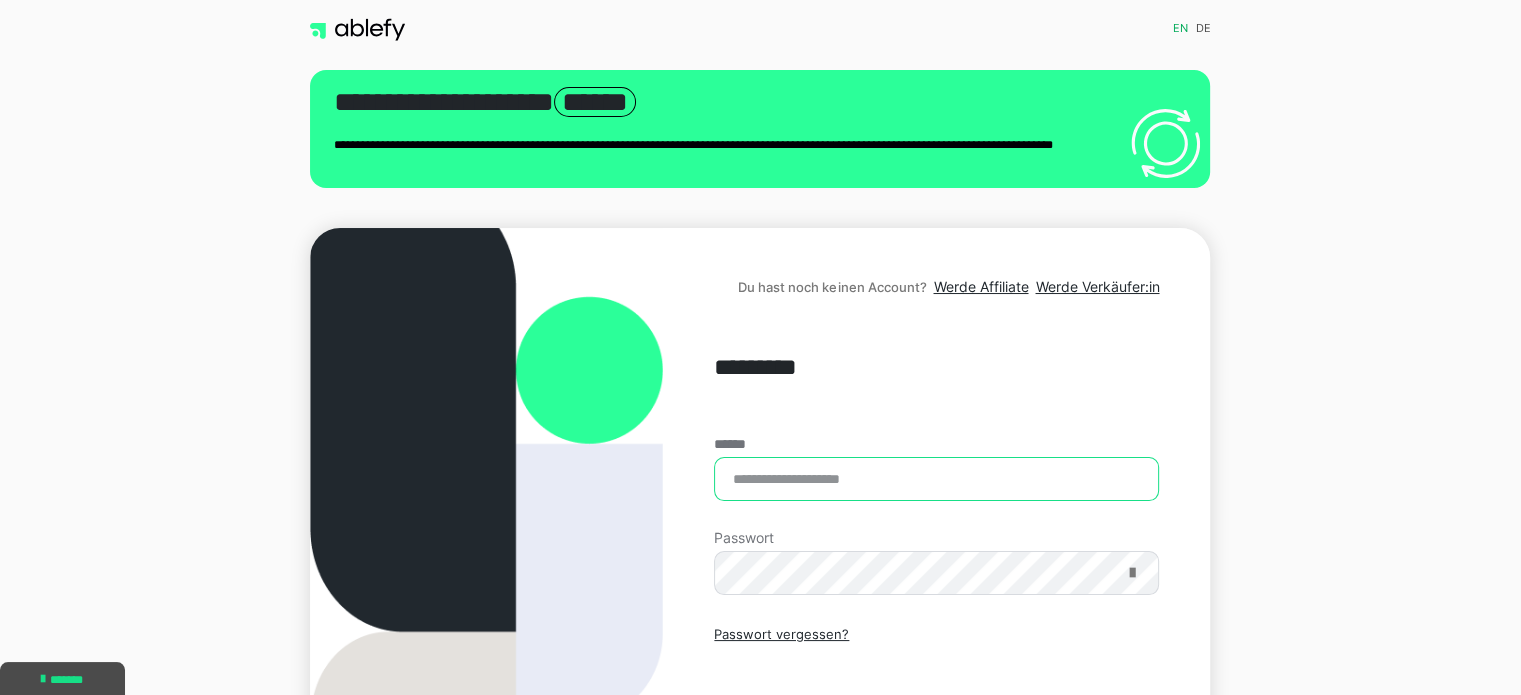 type on "**********" 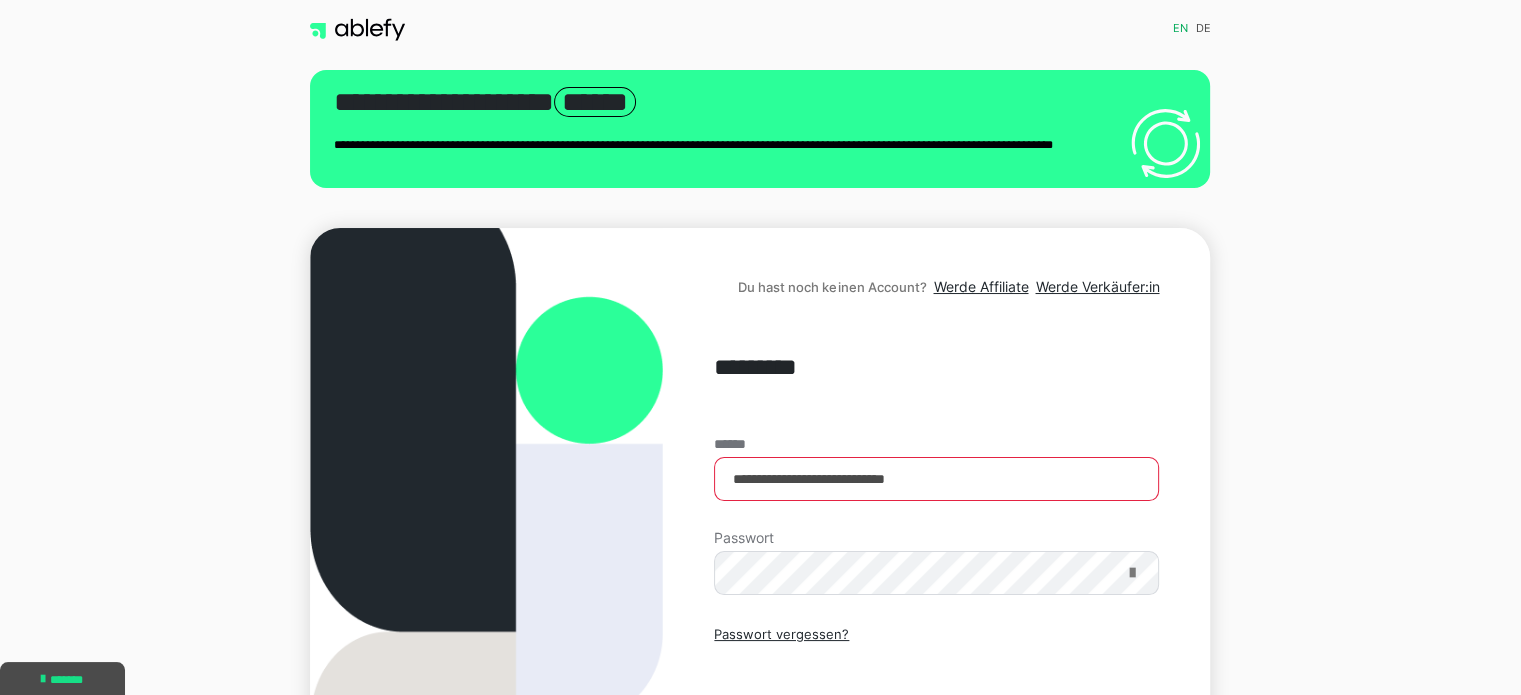 click at bounding box center [1131, 573] 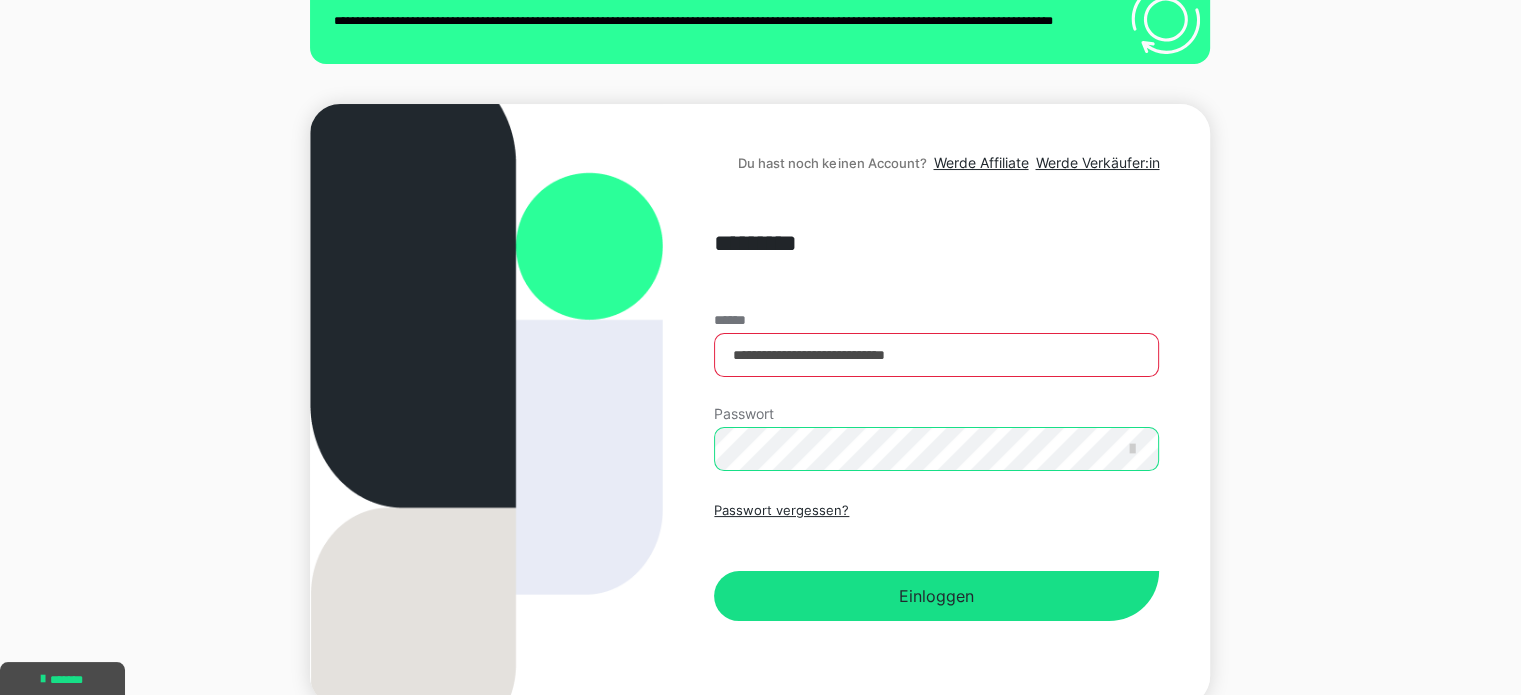 scroll, scrollTop: 222, scrollLeft: 0, axis: vertical 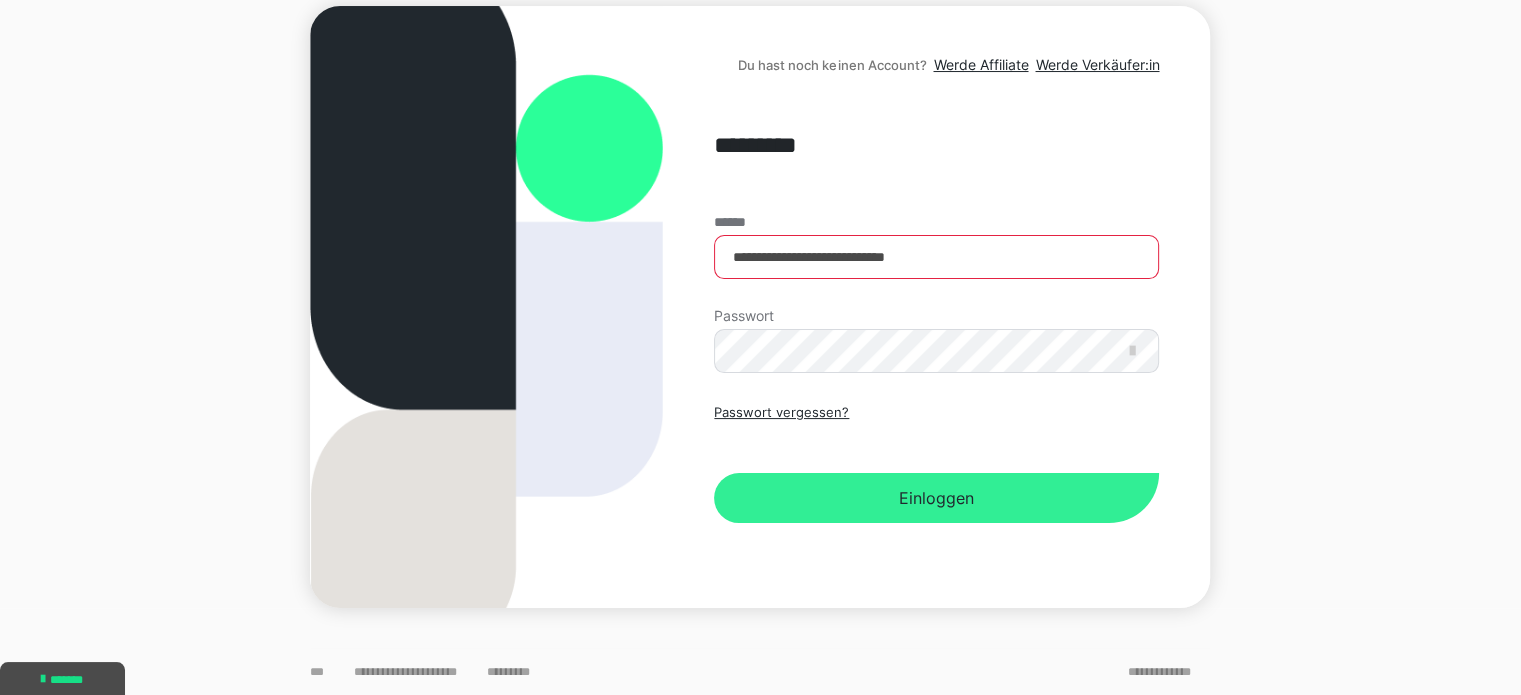 click on "Einloggen" at bounding box center [936, 498] 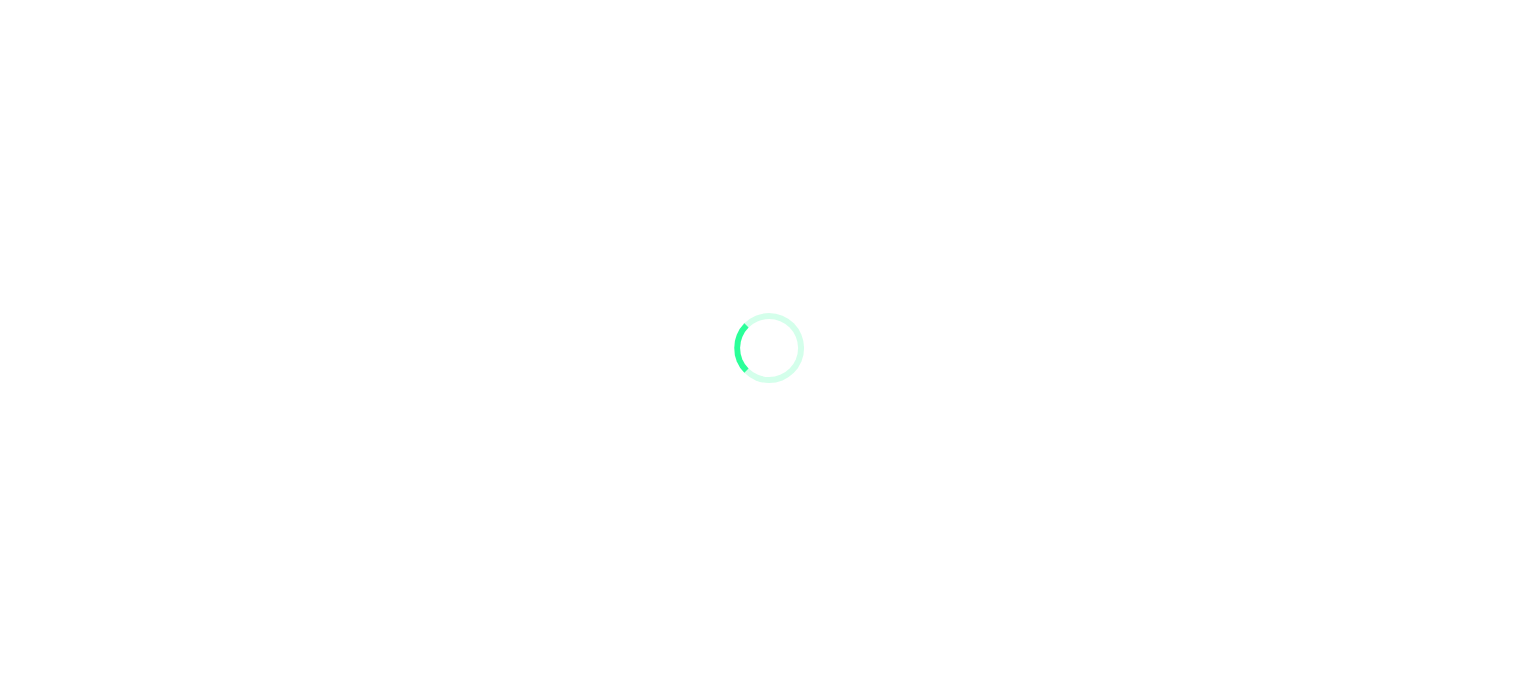 scroll, scrollTop: 0, scrollLeft: 0, axis: both 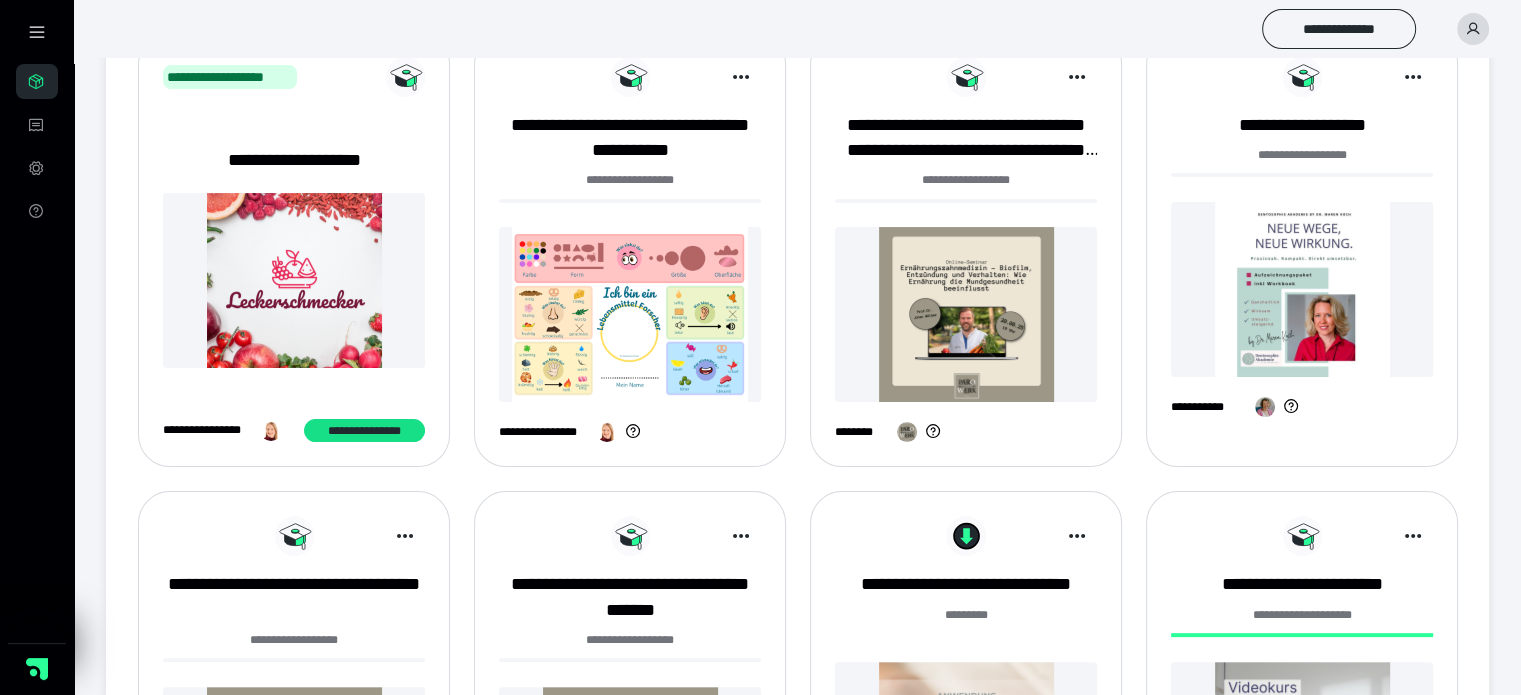 click at bounding box center (966, 314) 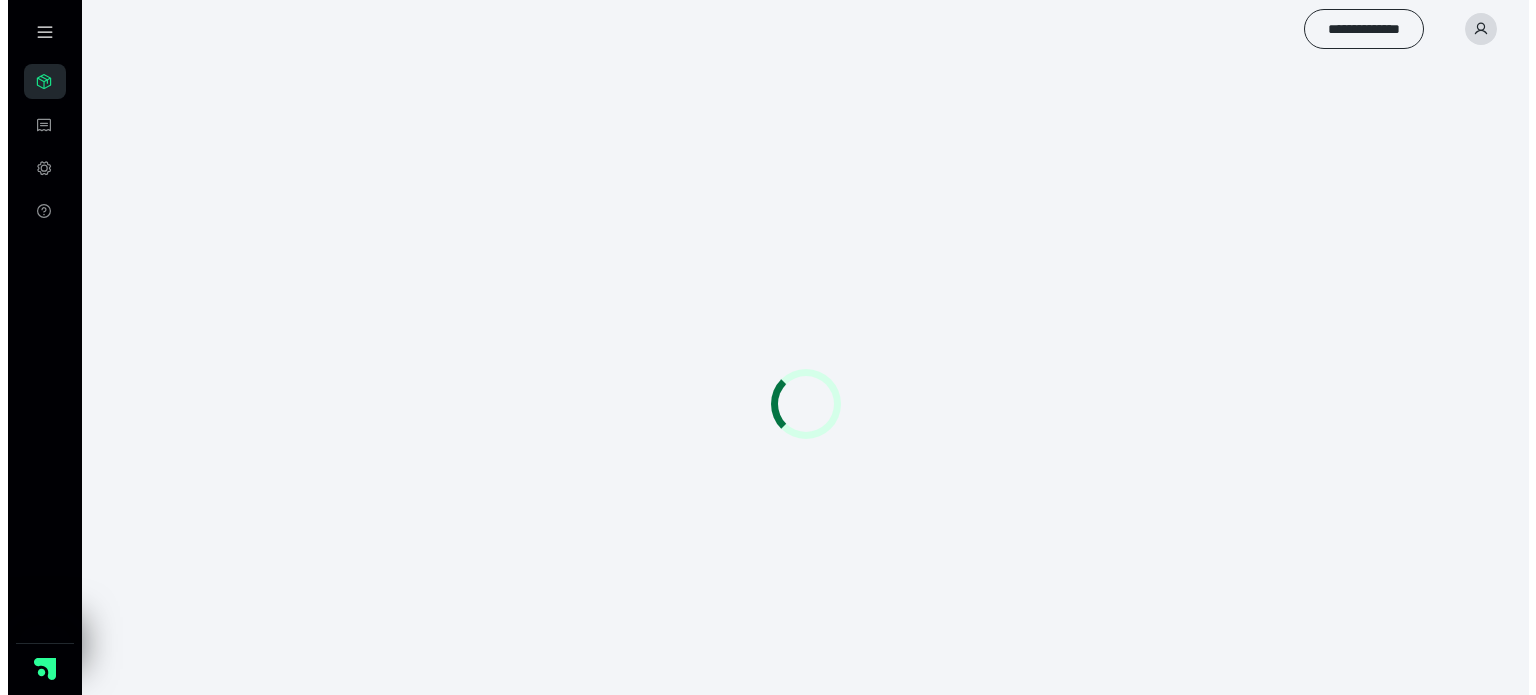 scroll, scrollTop: 0, scrollLeft: 0, axis: both 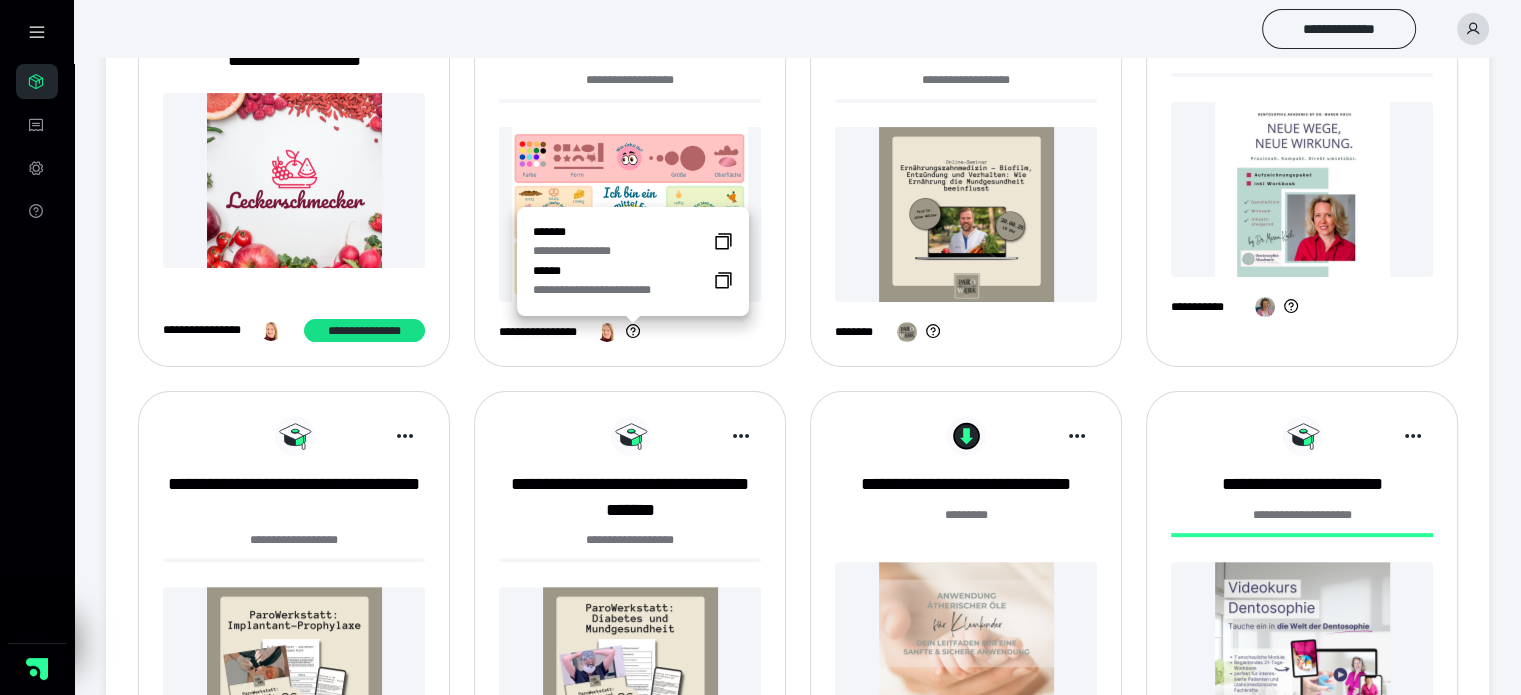 click at bounding box center [633, 319] 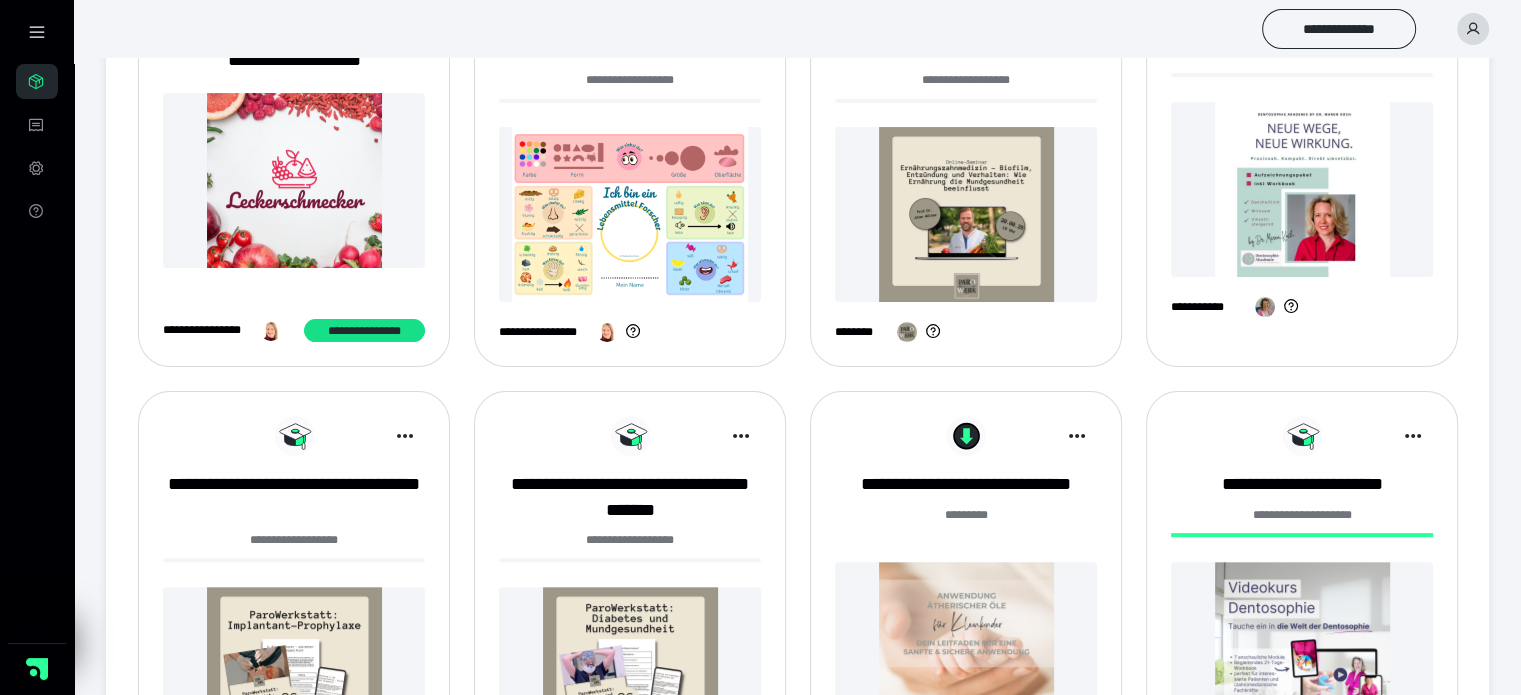 click at bounding box center (630, 214) 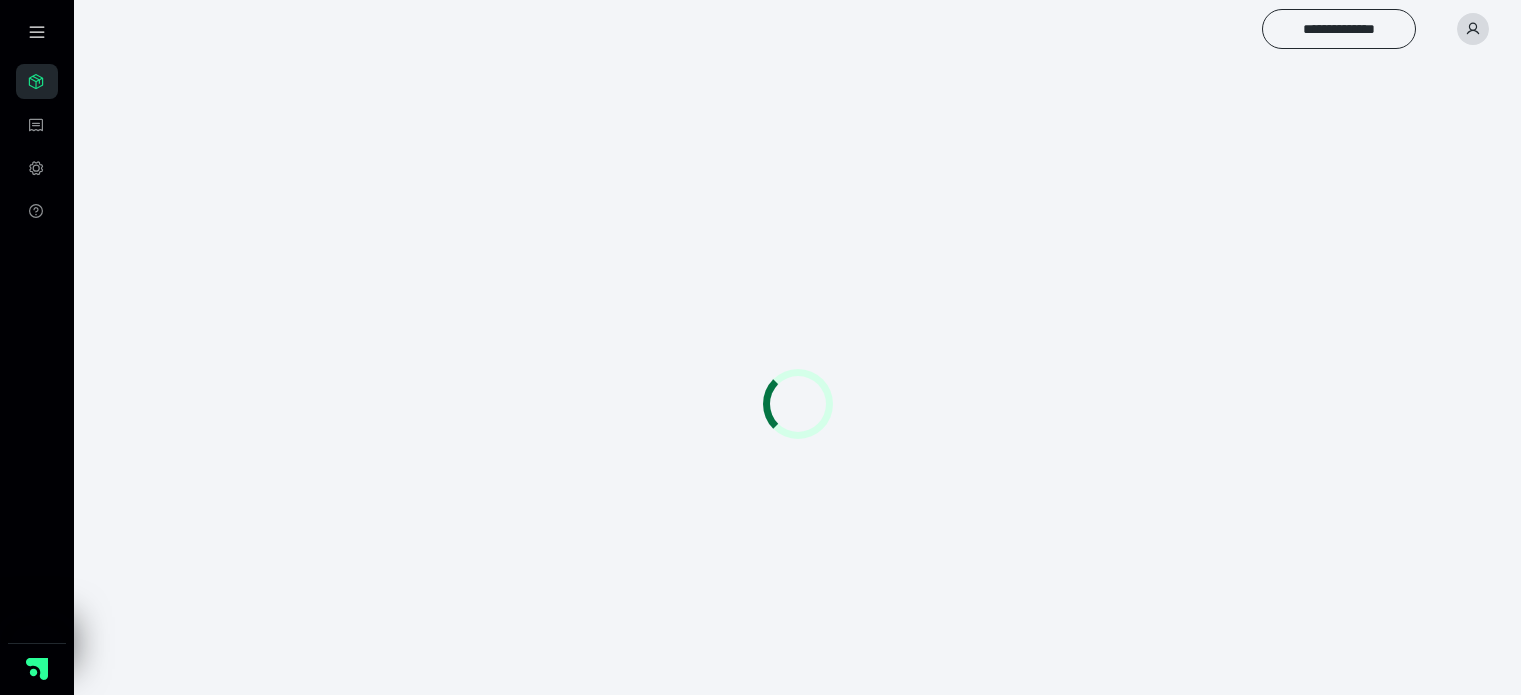scroll, scrollTop: 0, scrollLeft: 0, axis: both 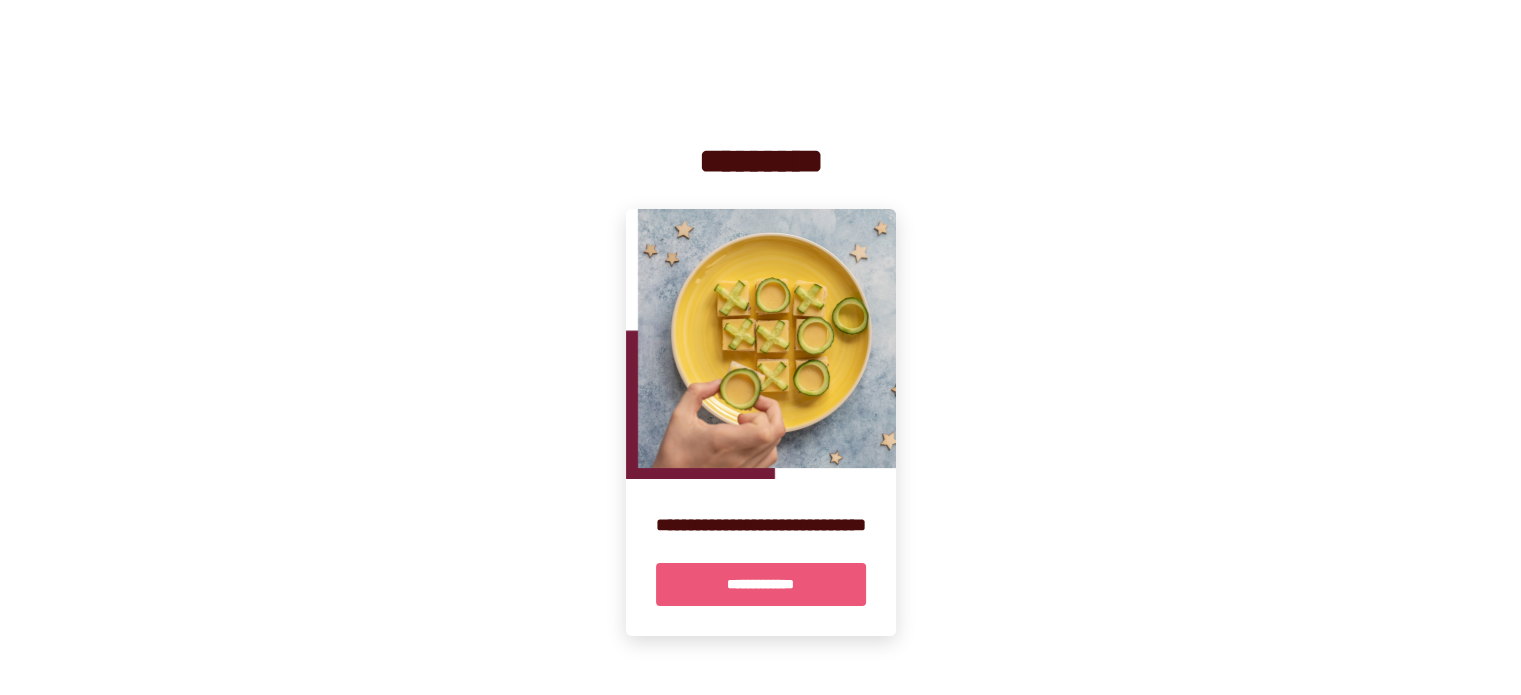 click on "**********" at bounding box center (761, 584) 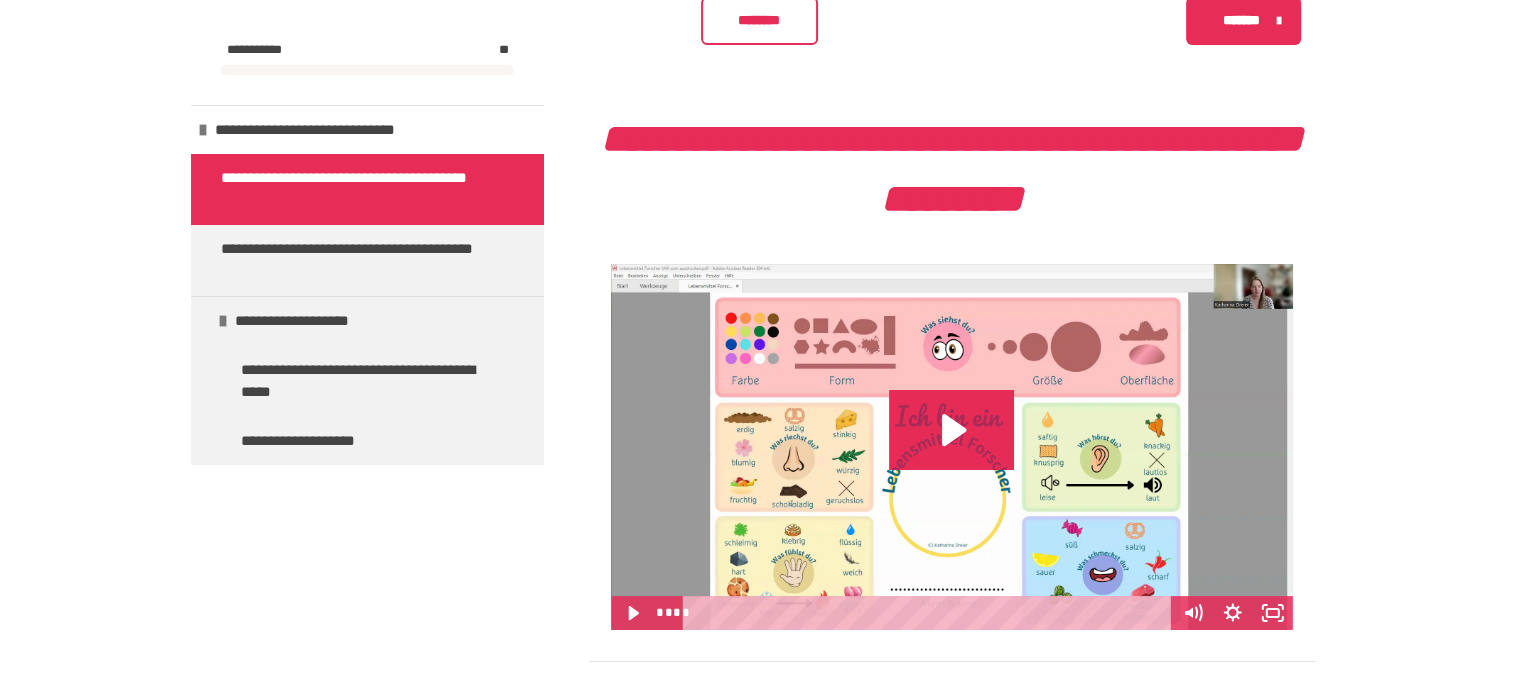 scroll, scrollTop: 300, scrollLeft: 0, axis: vertical 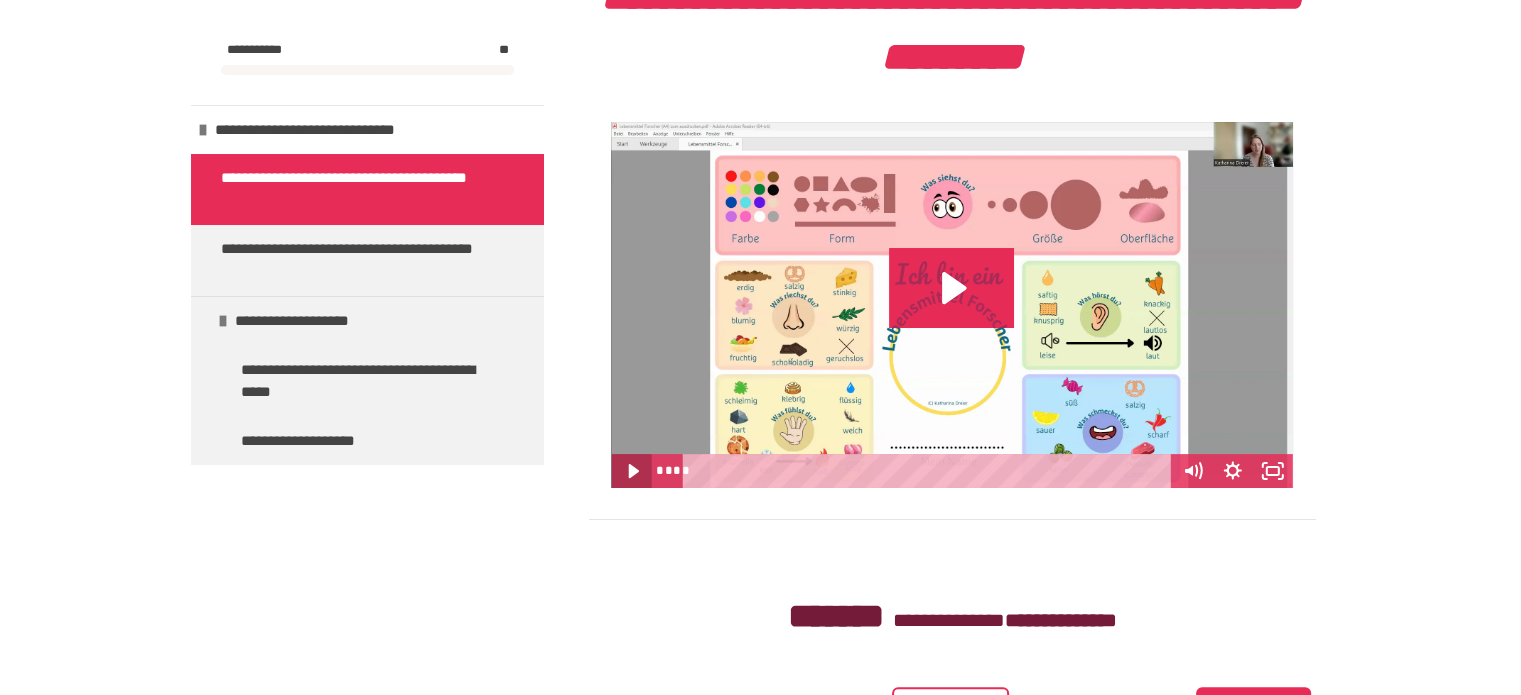 click 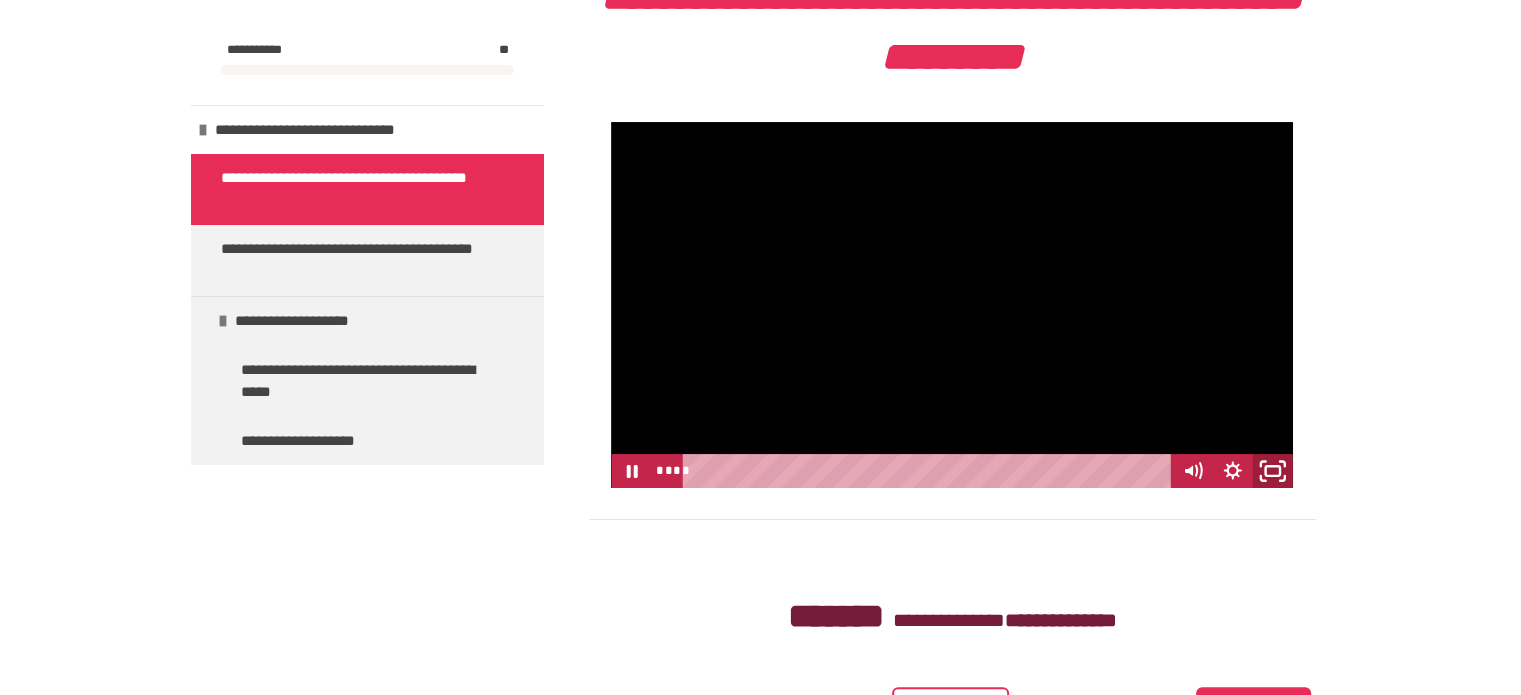 click 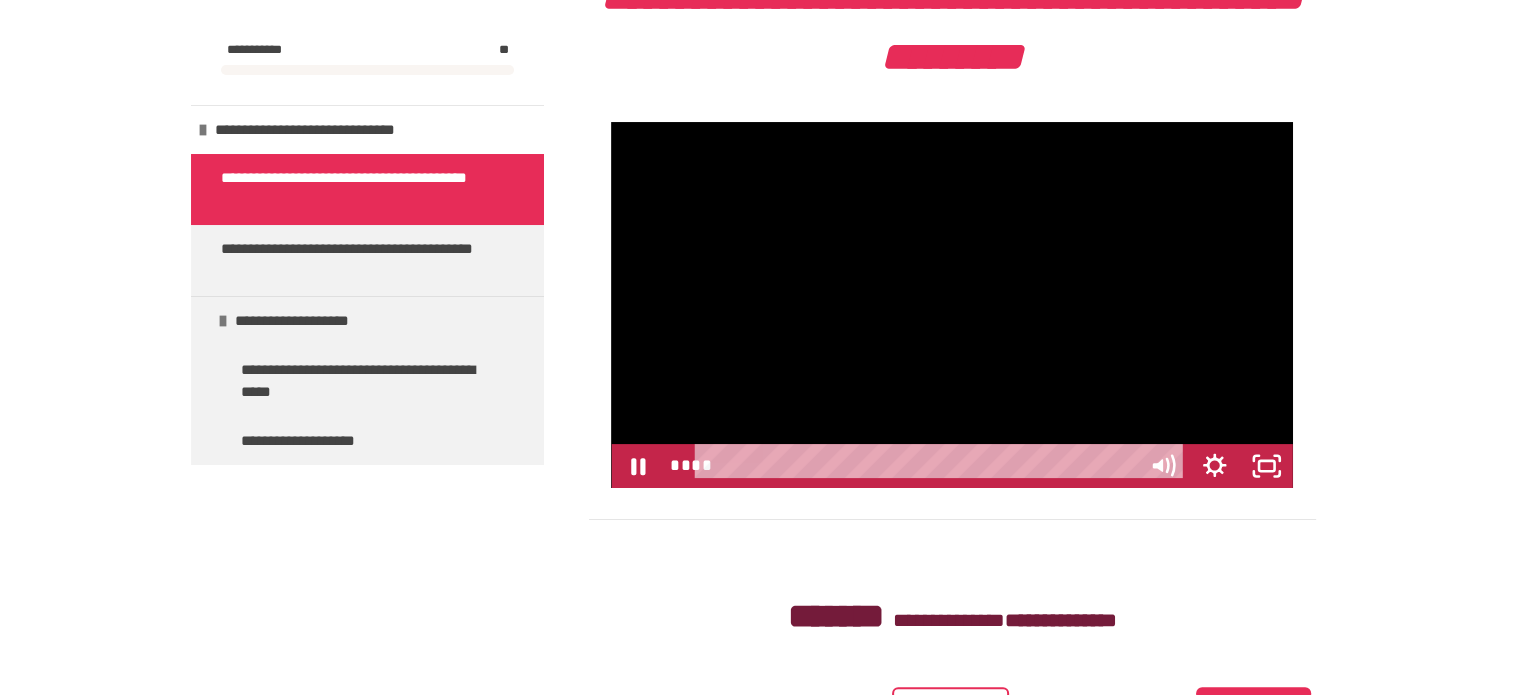 scroll, scrollTop: 262, scrollLeft: 0, axis: vertical 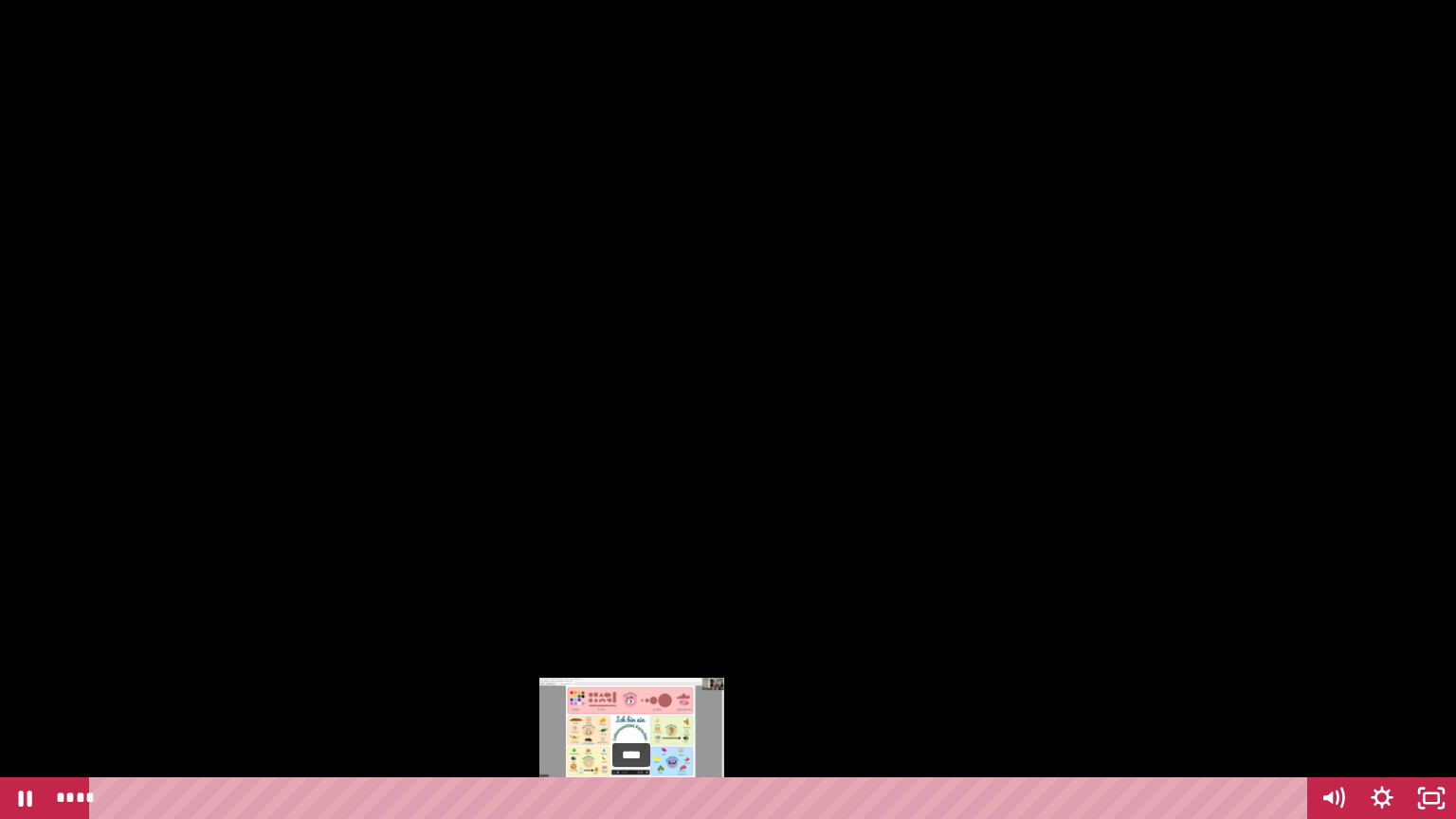 click on "****" at bounding box center [701, 798] 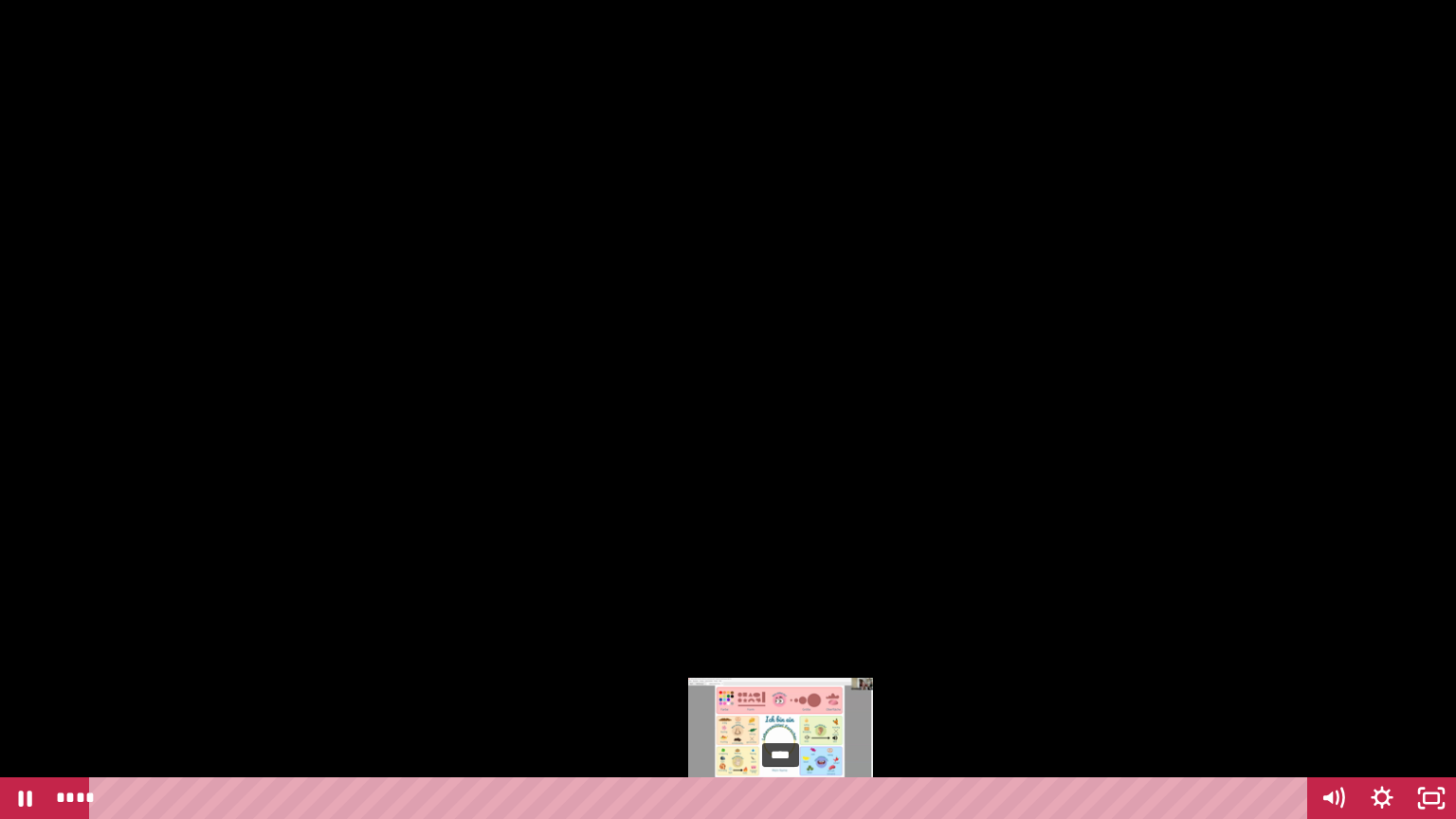 click on "****" at bounding box center [701, 798] 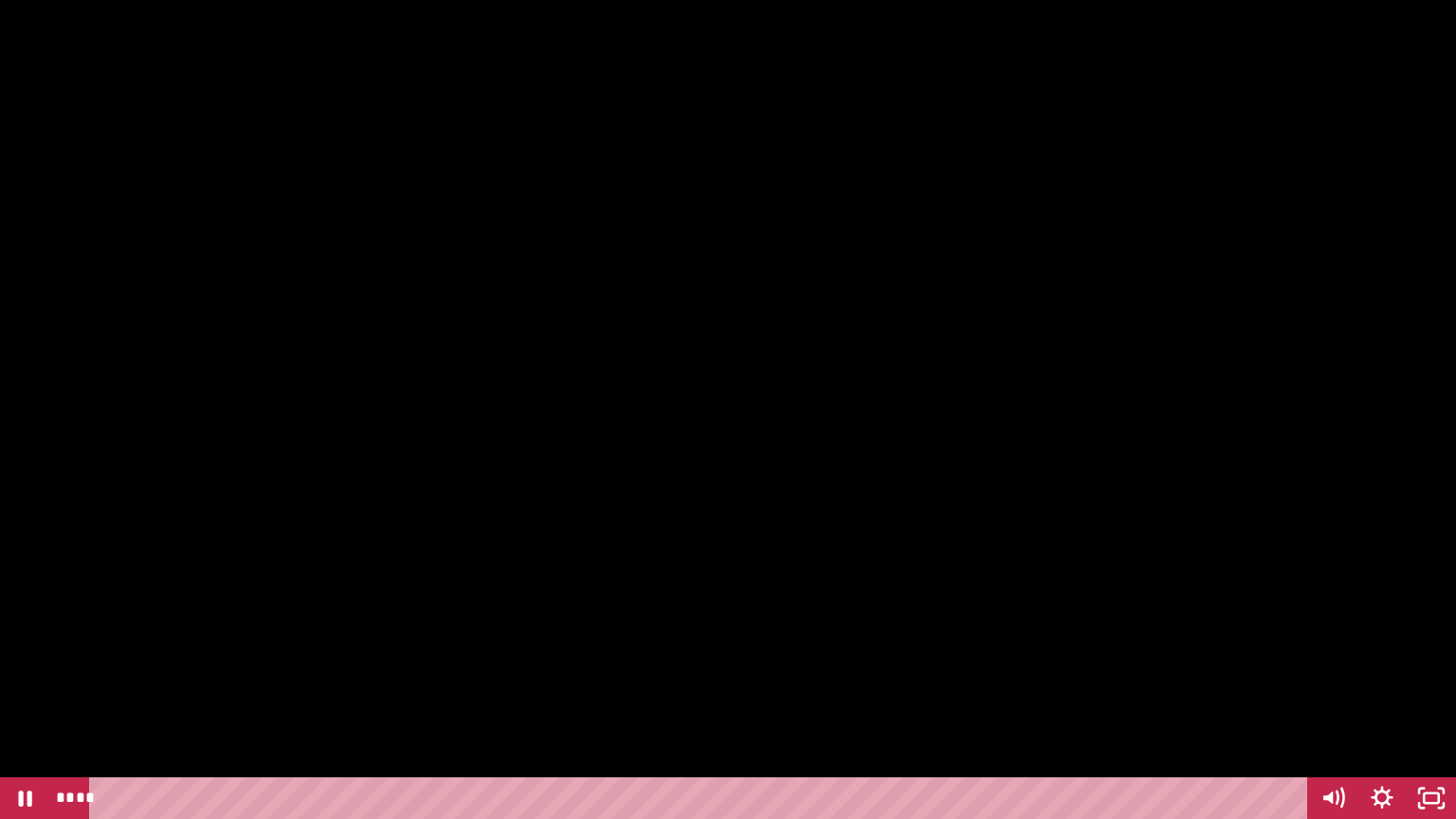 click at bounding box center (728, 410) 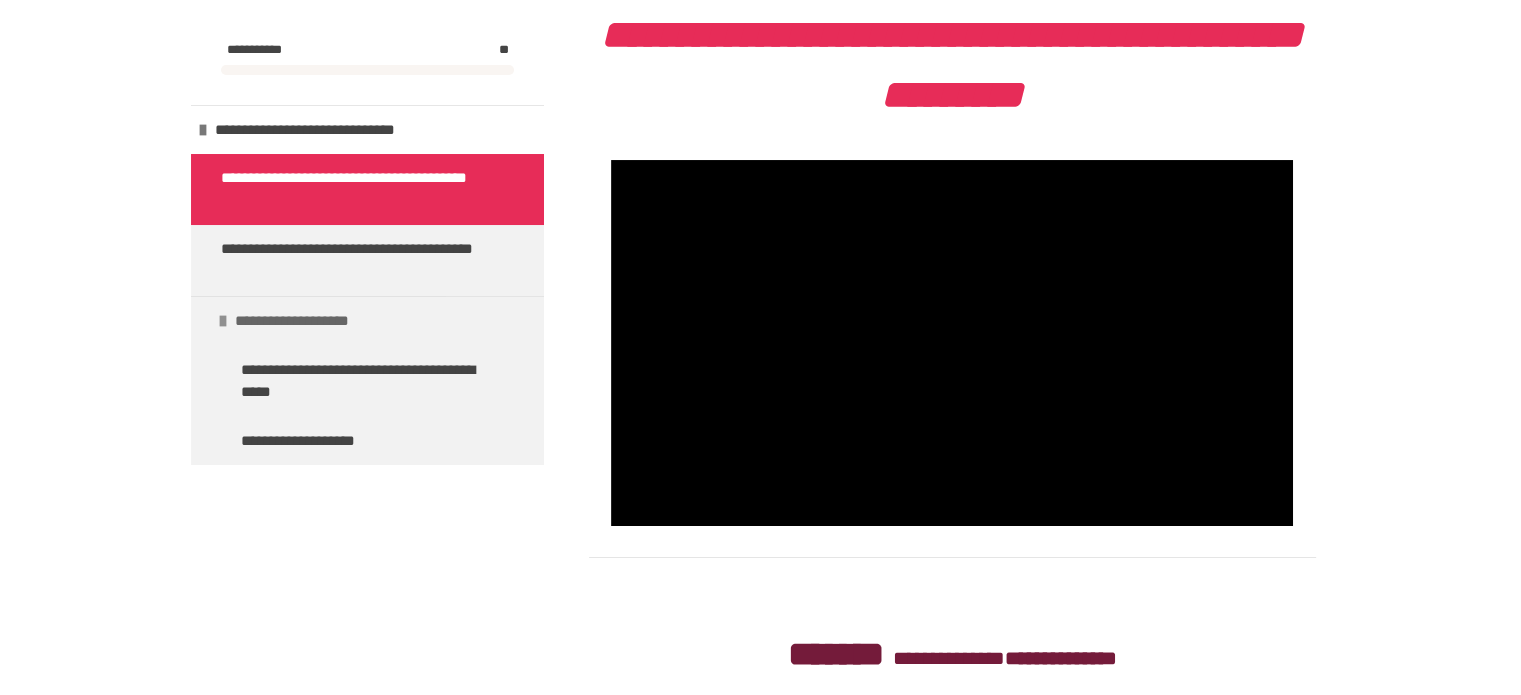 click on "**********" at bounding box center [312, 321] 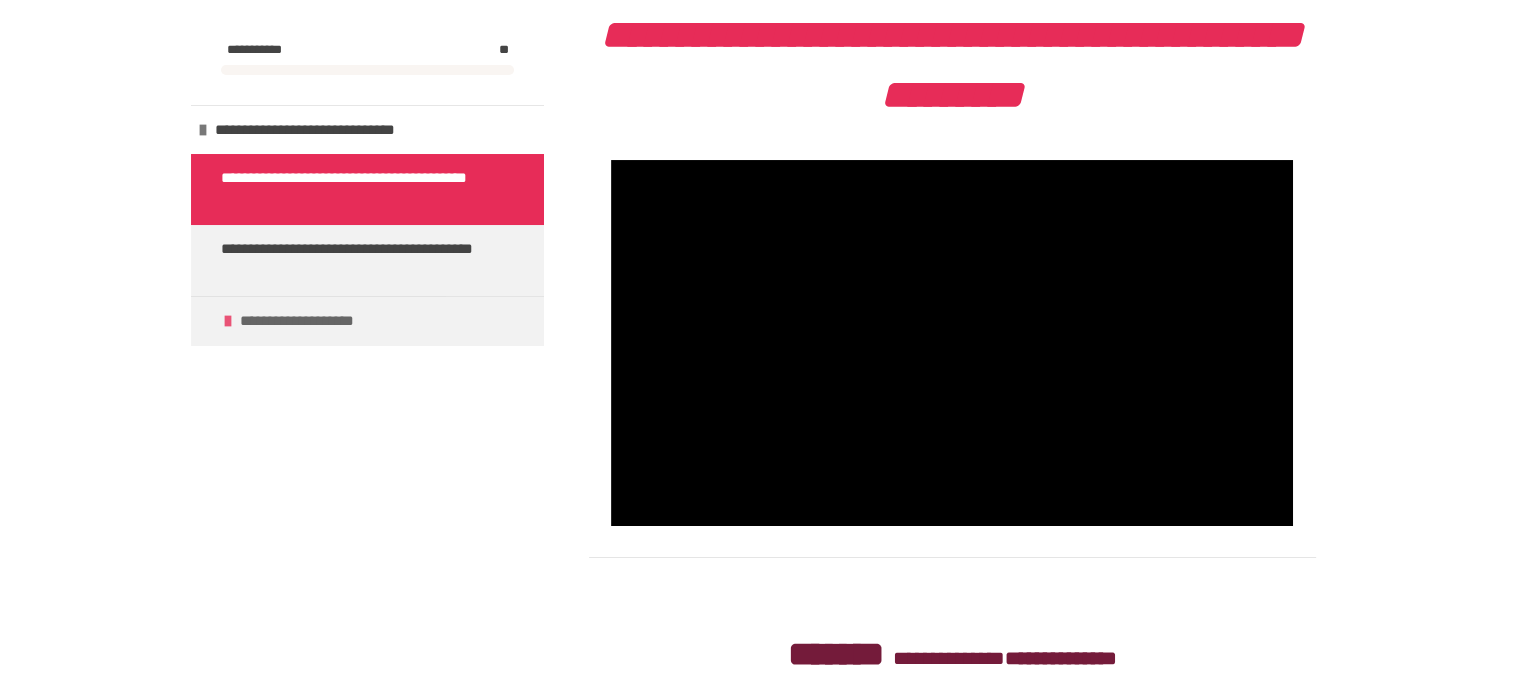 click on "**********" at bounding box center (317, 321) 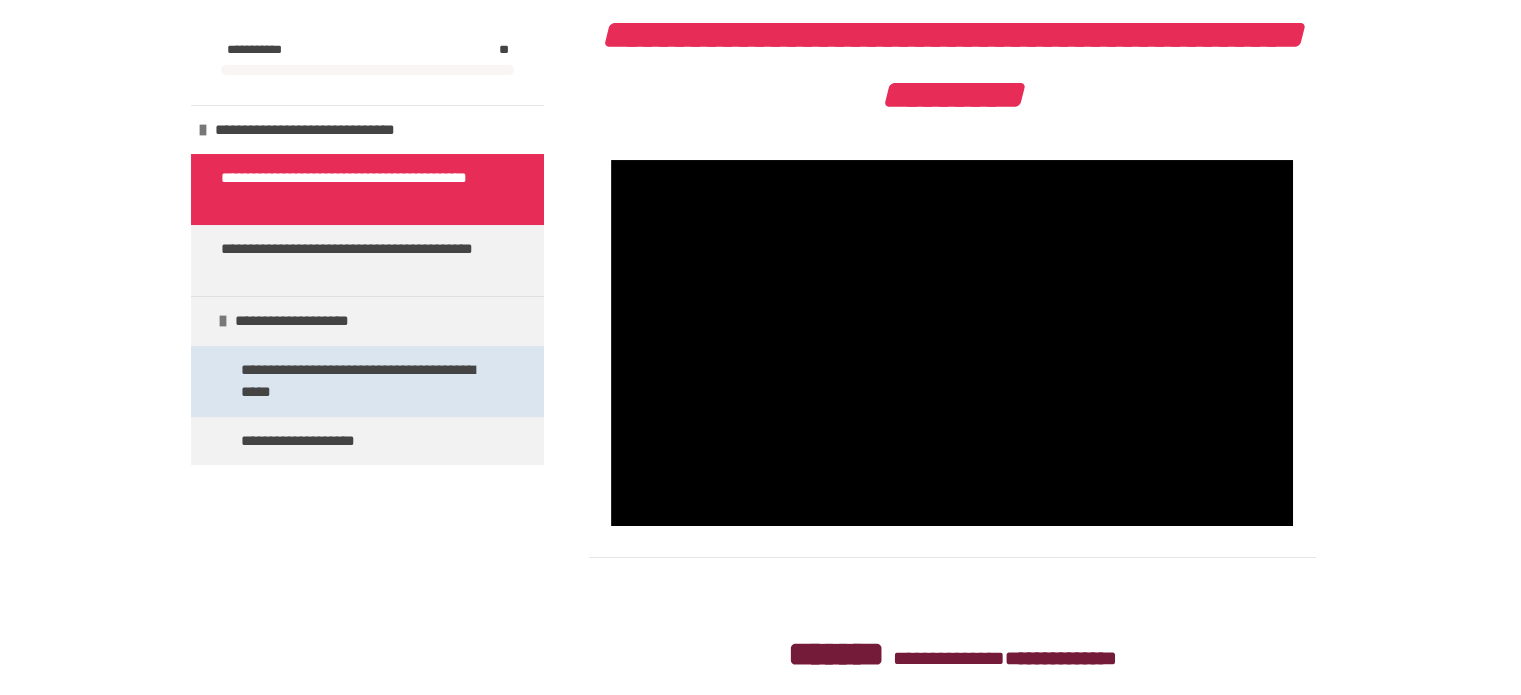click on "**********" at bounding box center [369, 381] 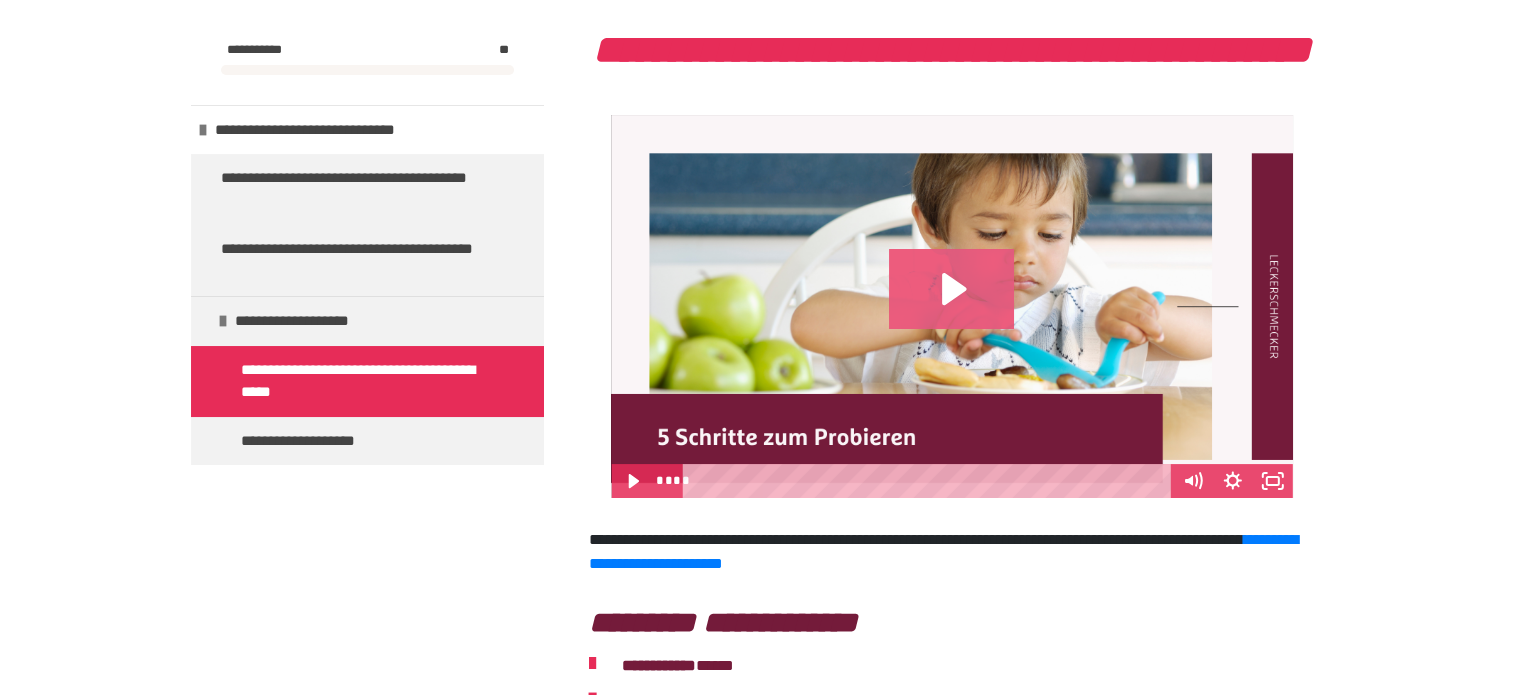click 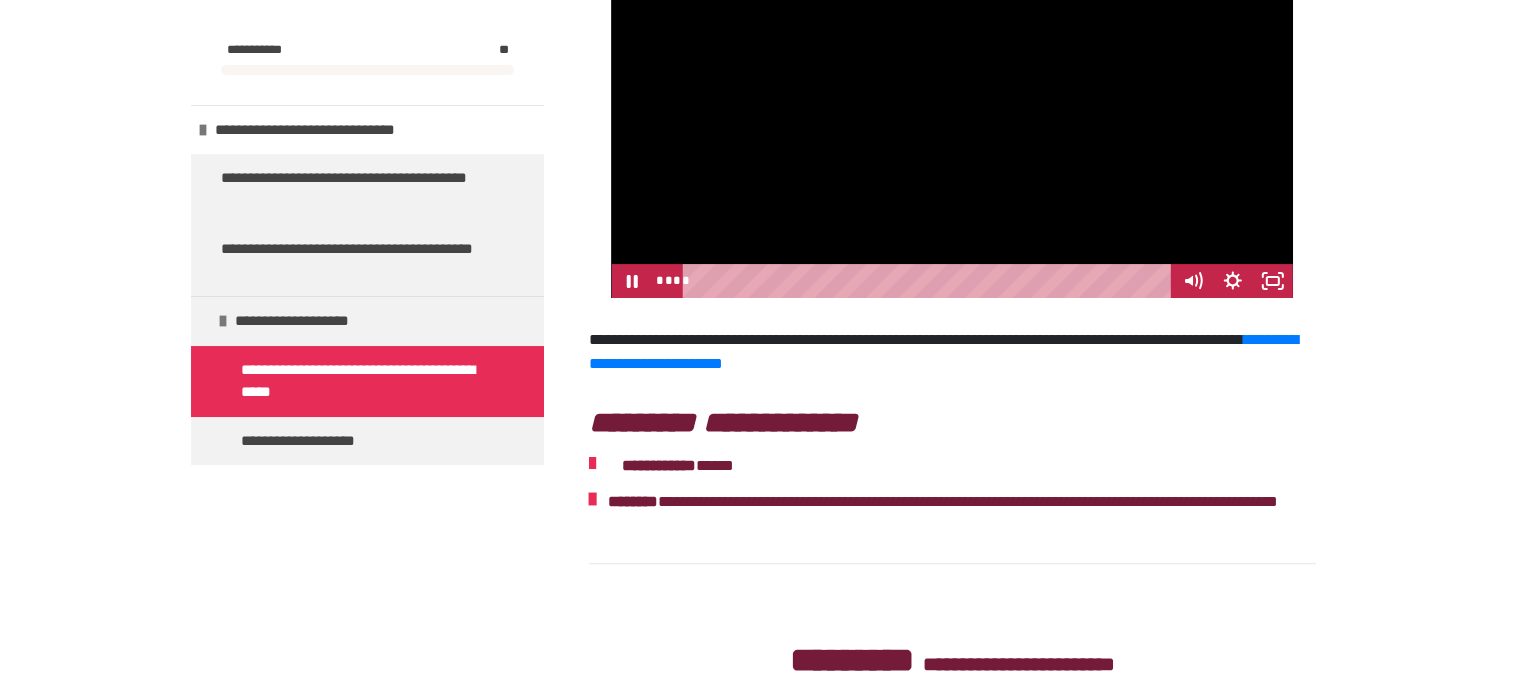scroll, scrollTop: 323, scrollLeft: 0, axis: vertical 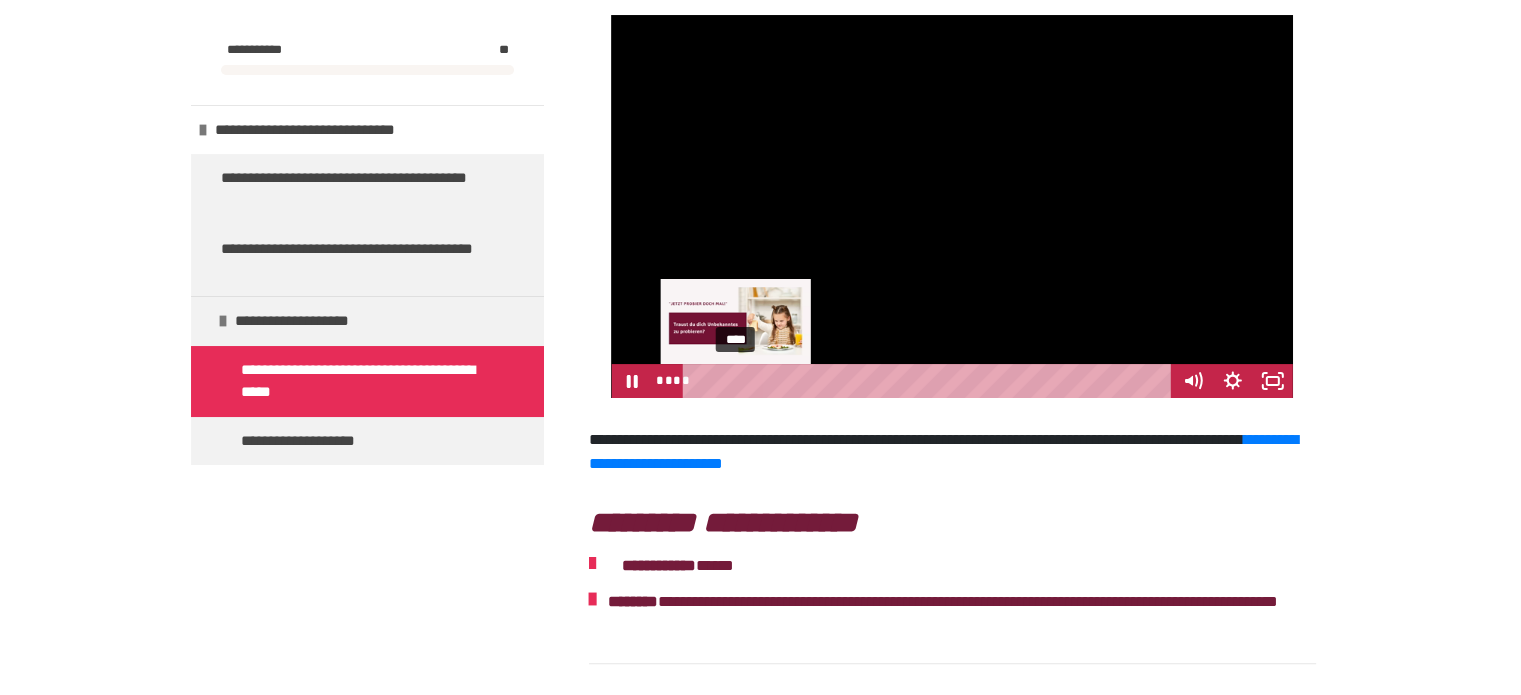 click on "****" at bounding box center (930, 381) 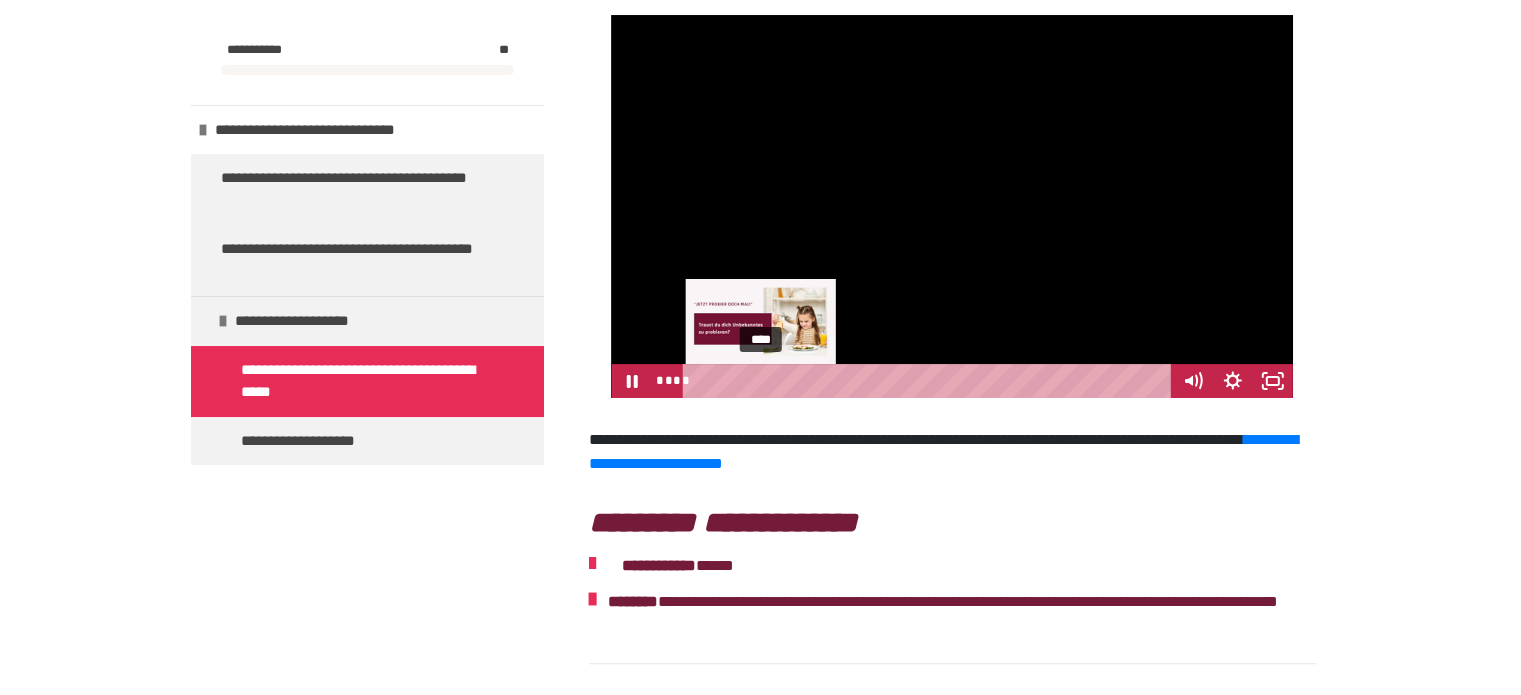 click on "****" at bounding box center (930, 381) 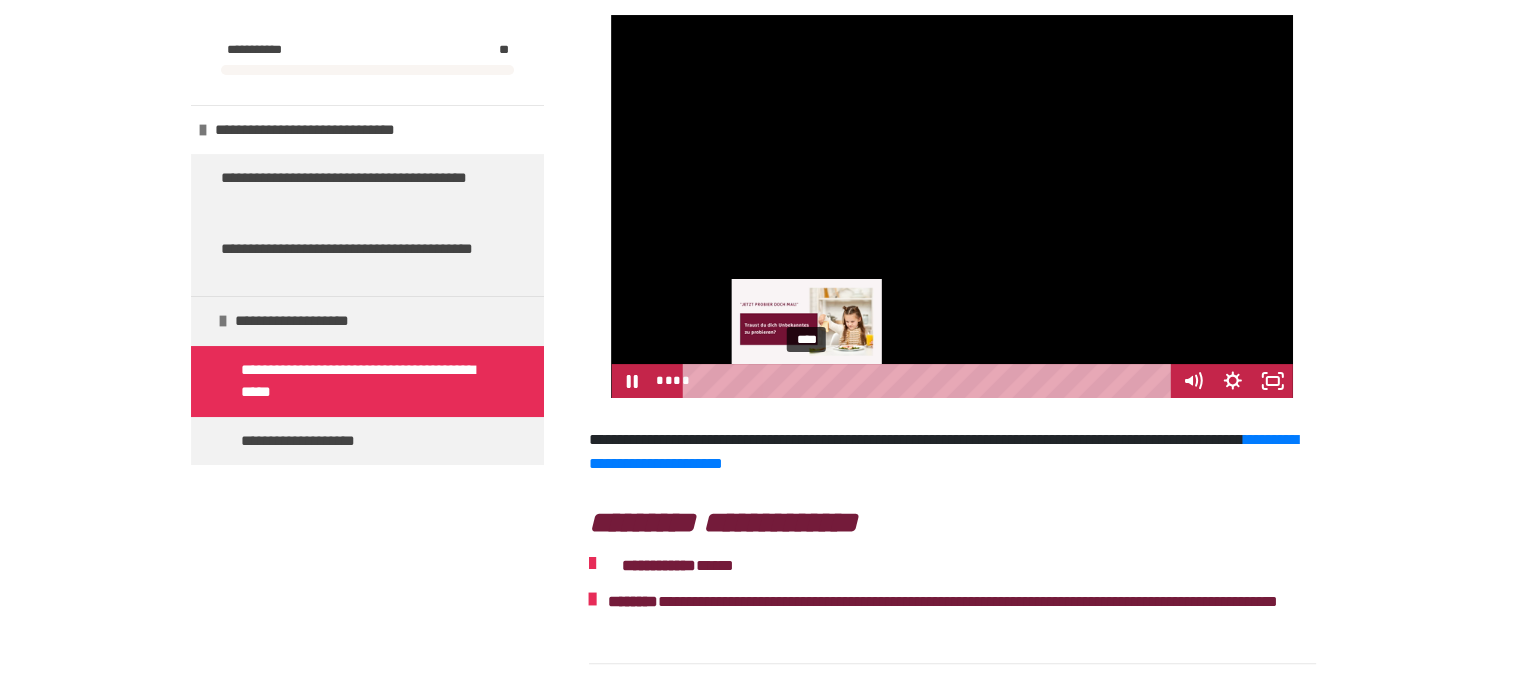 click on "****" at bounding box center (930, 381) 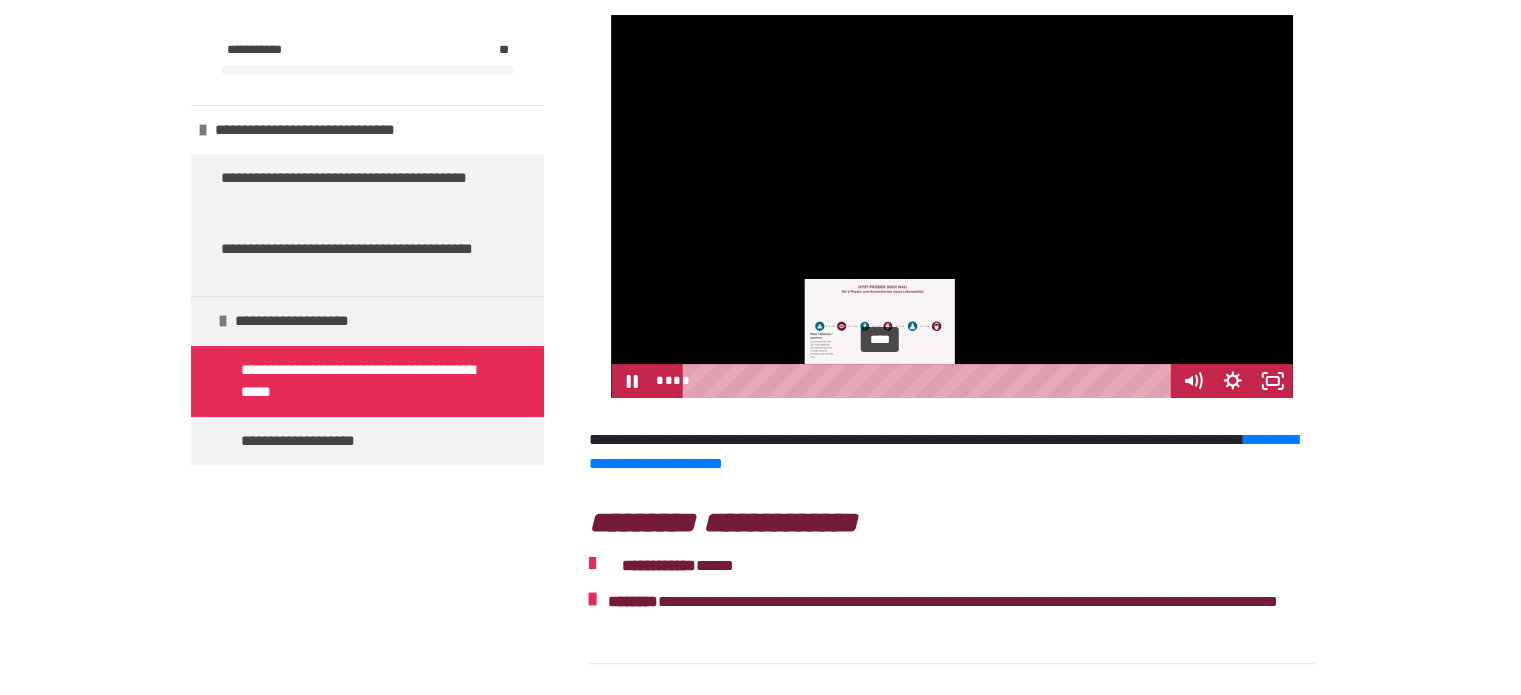 click on "****" at bounding box center [930, 381] 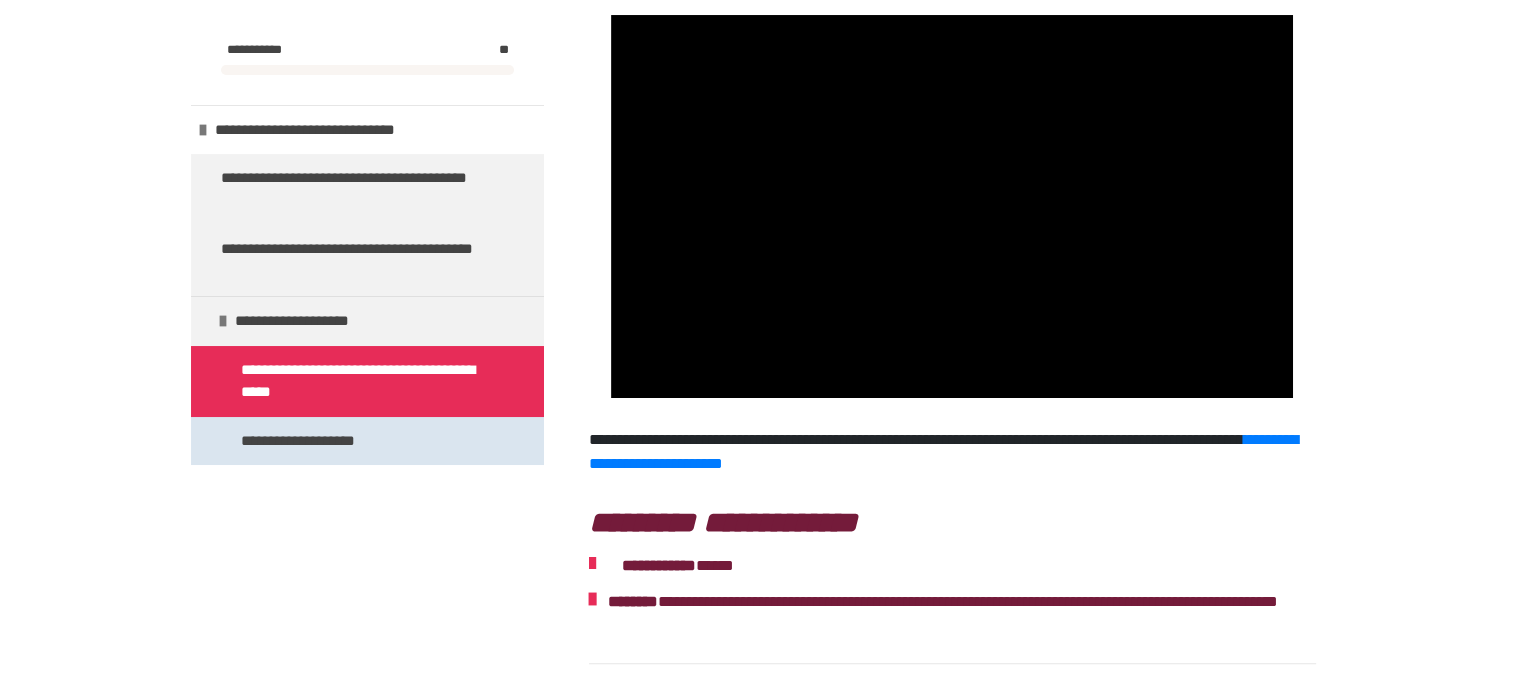 click on "**********" at bounding box center [325, 441] 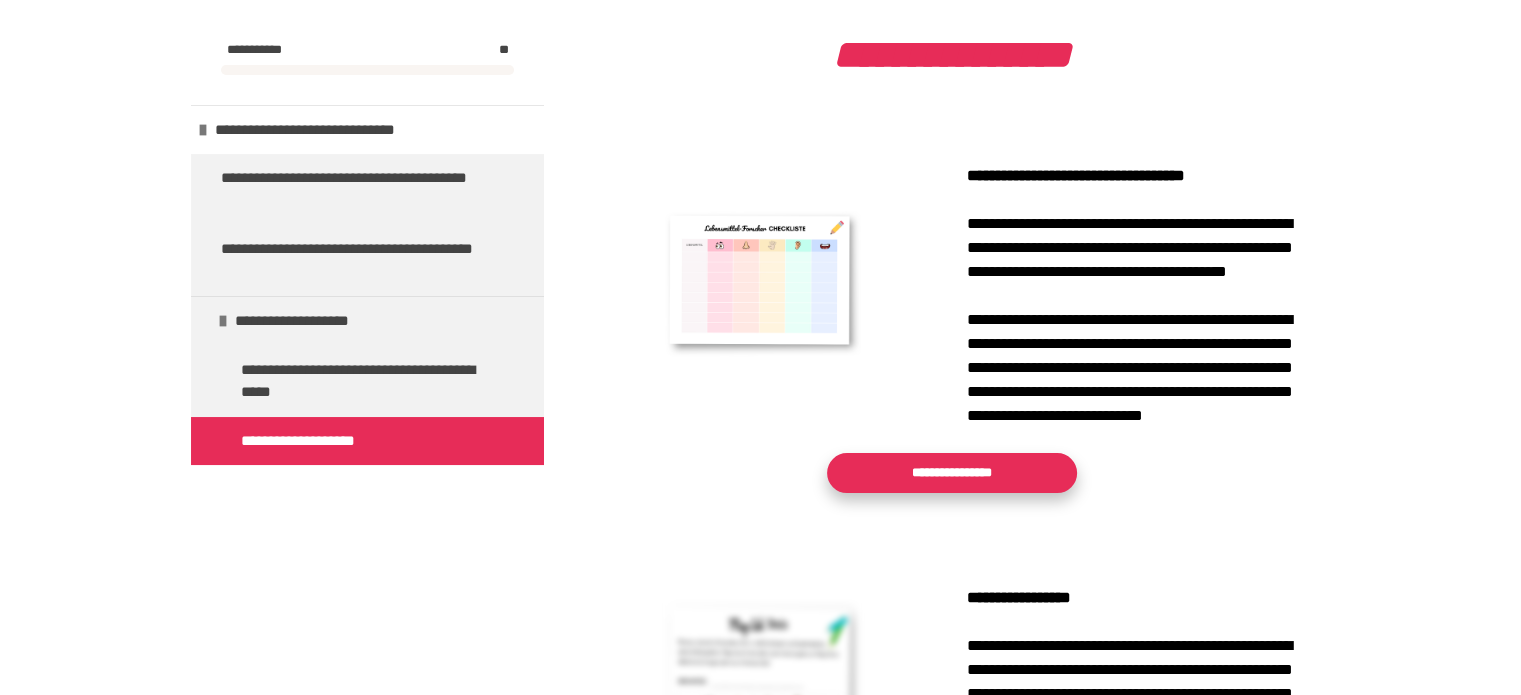 click on "**********" at bounding box center [952, 473] 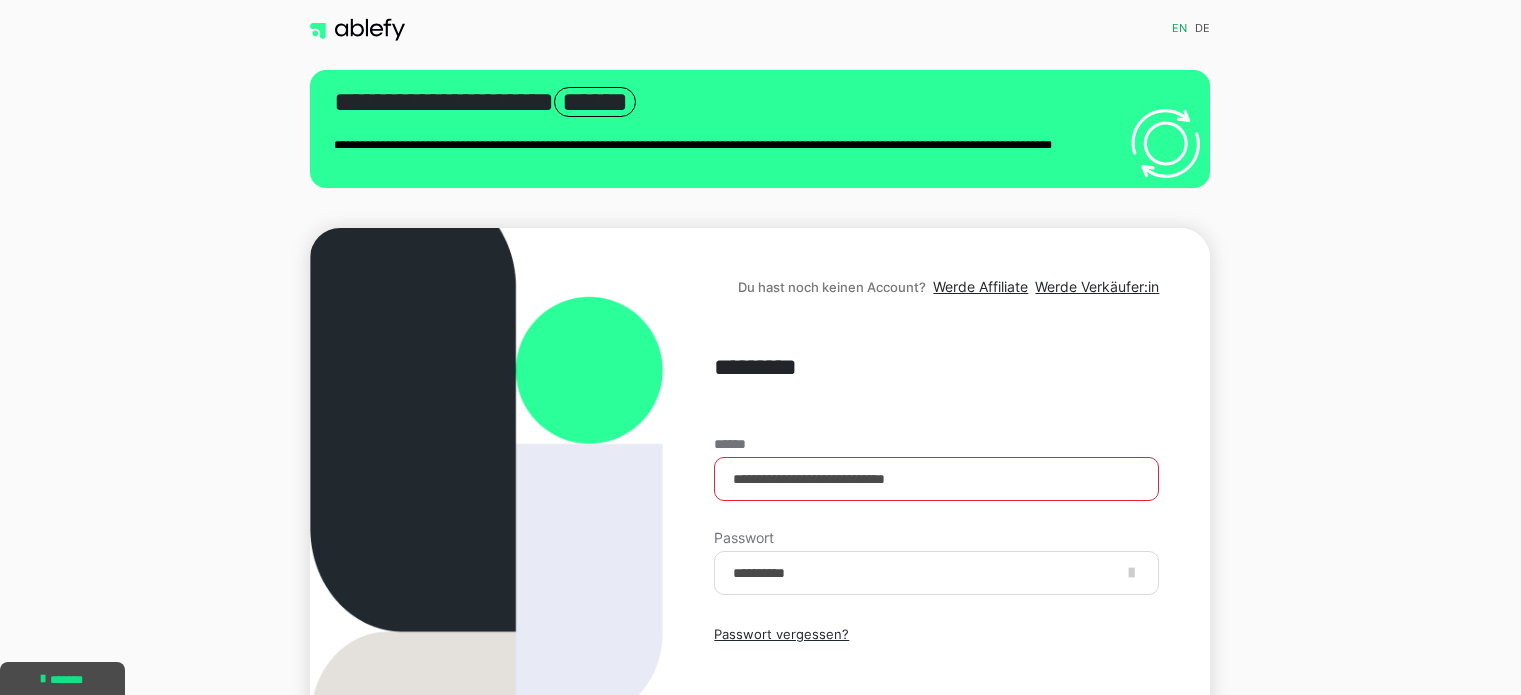 scroll, scrollTop: 222, scrollLeft: 0, axis: vertical 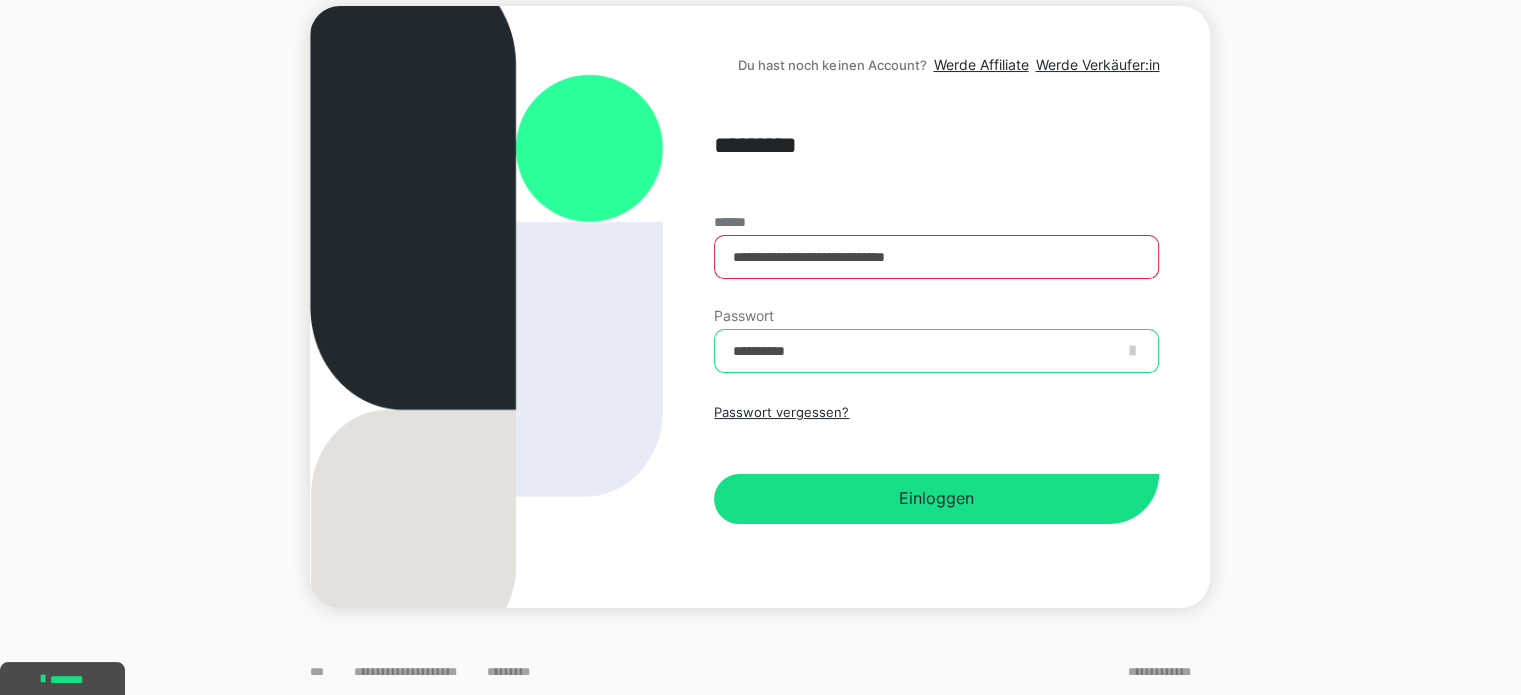 click on "**********" at bounding box center [936, 351] 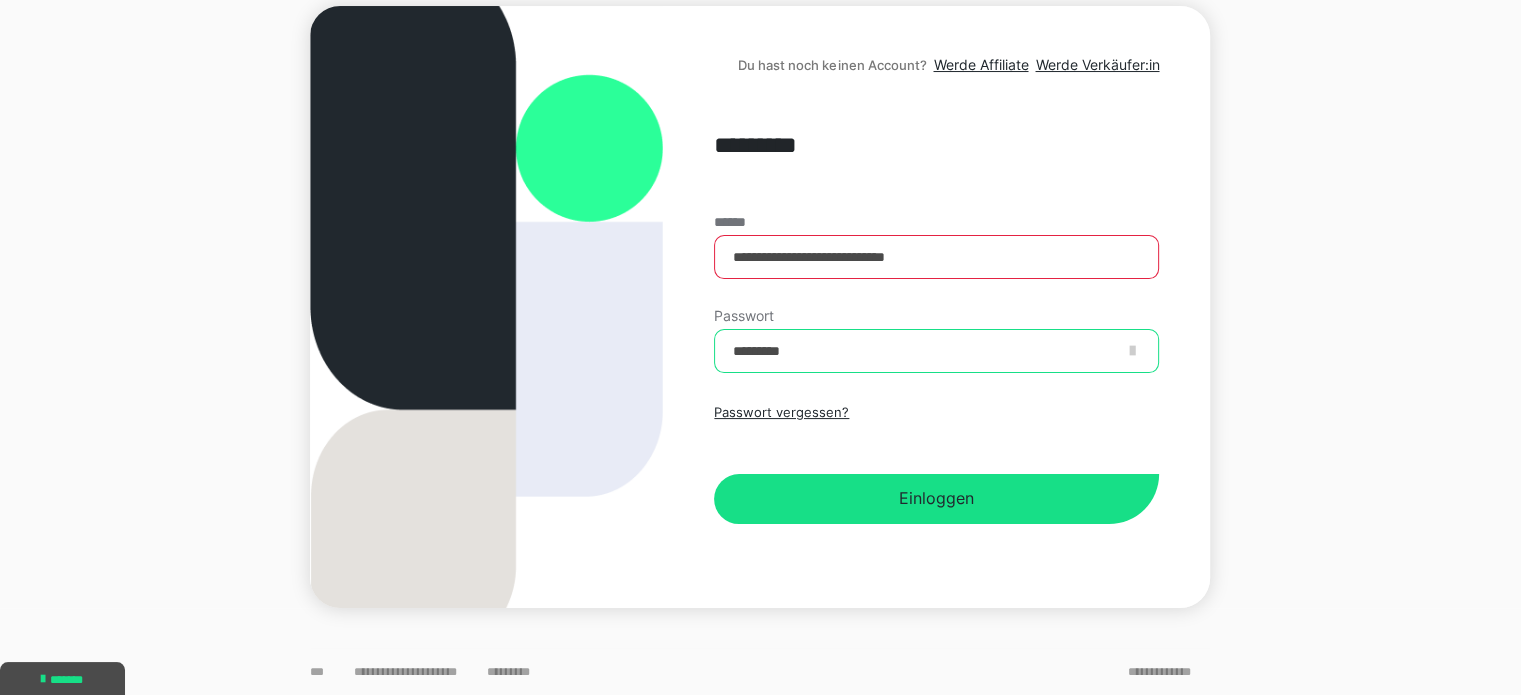 click on "*********" at bounding box center [936, 351] 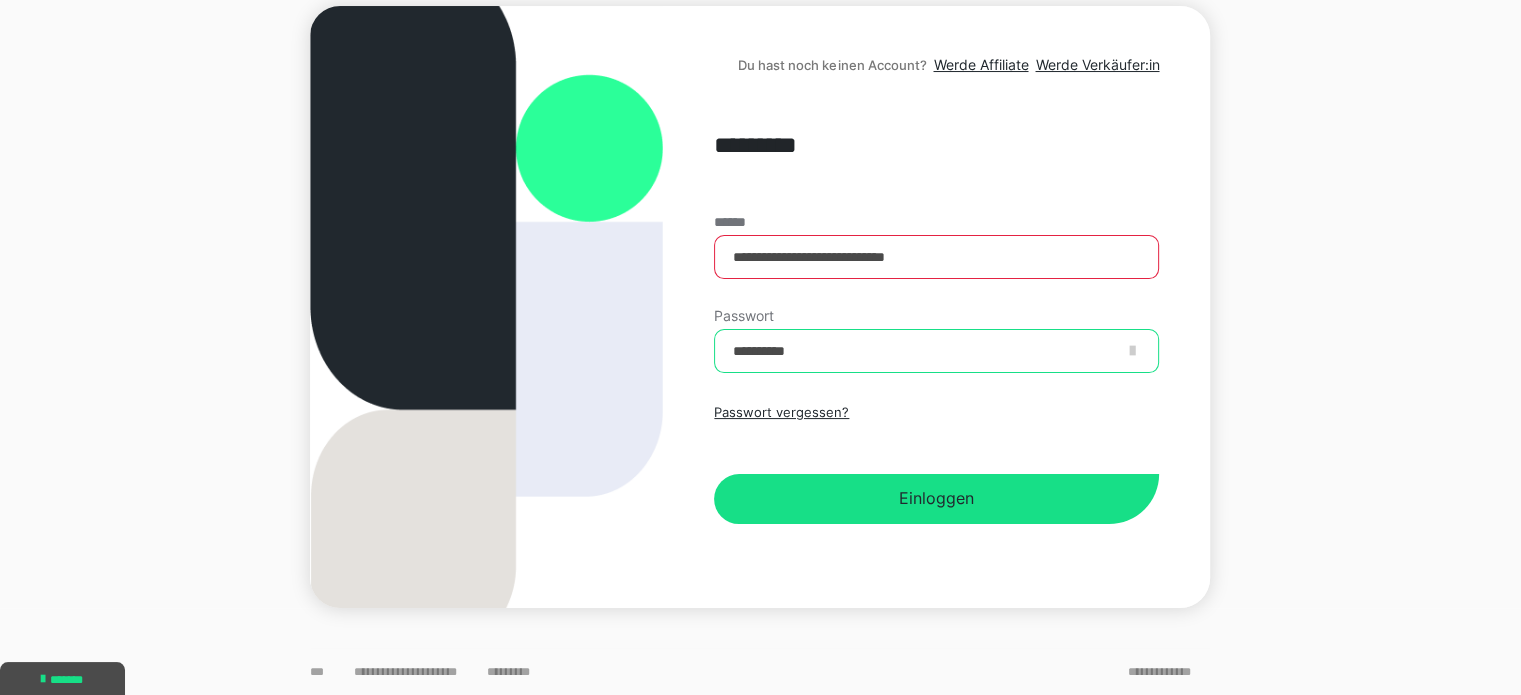 type on "**********" 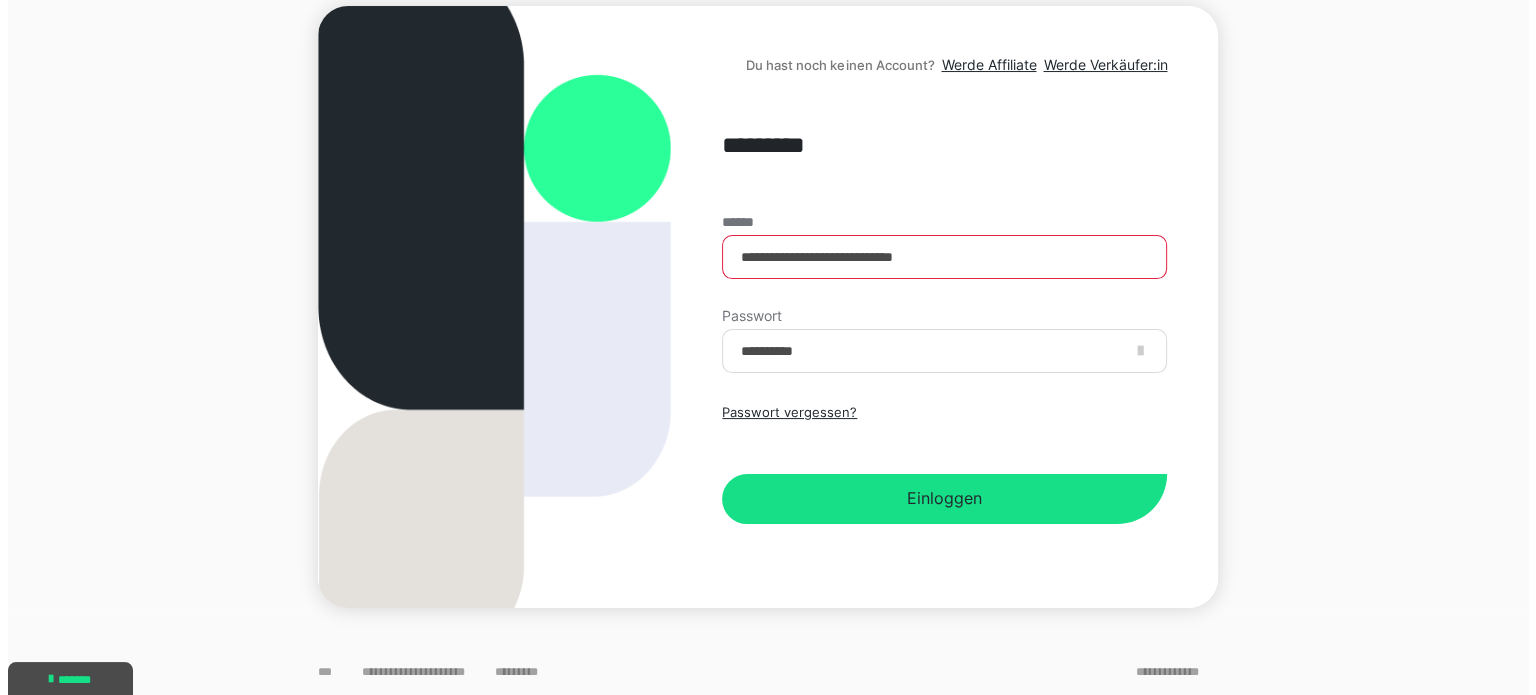 scroll, scrollTop: 0, scrollLeft: 0, axis: both 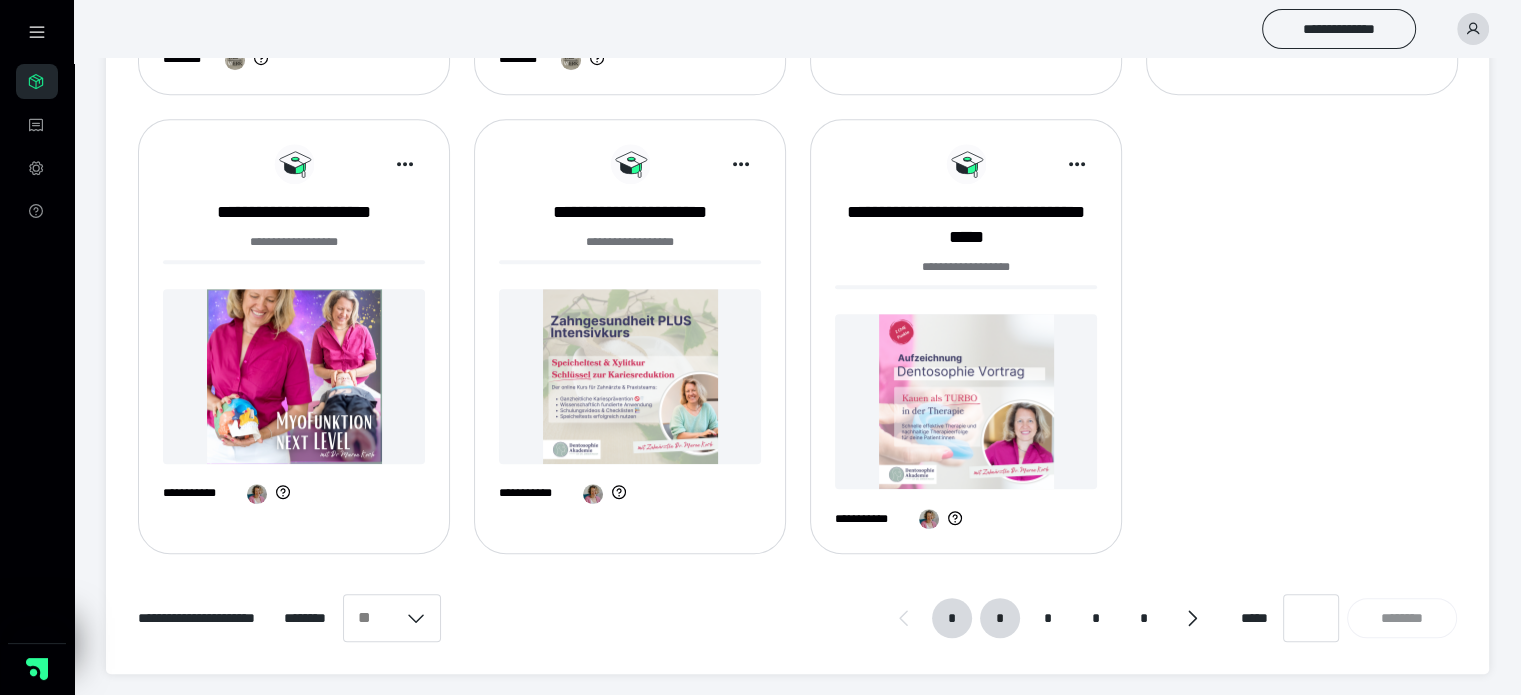 click on "*" at bounding box center [1000, 618] 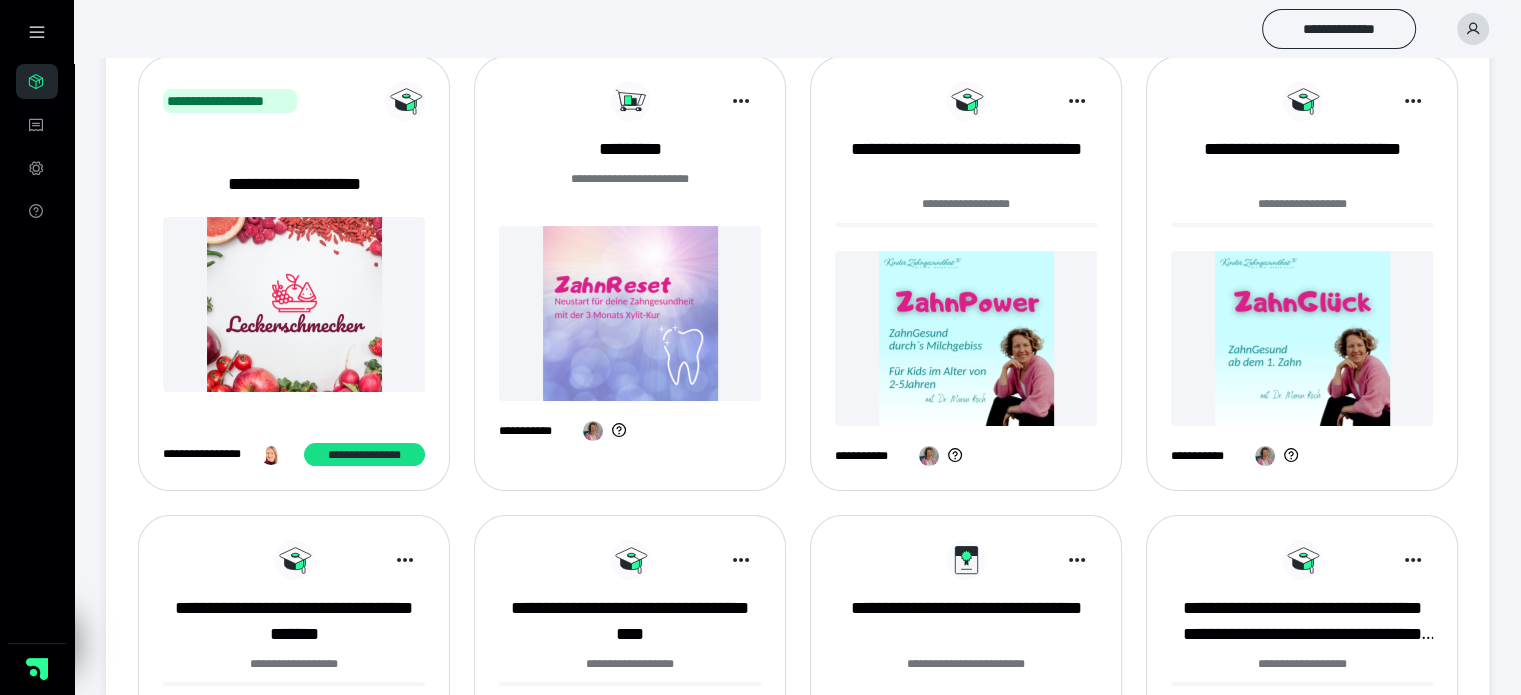 scroll, scrollTop: 500, scrollLeft: 0, axis: vertical 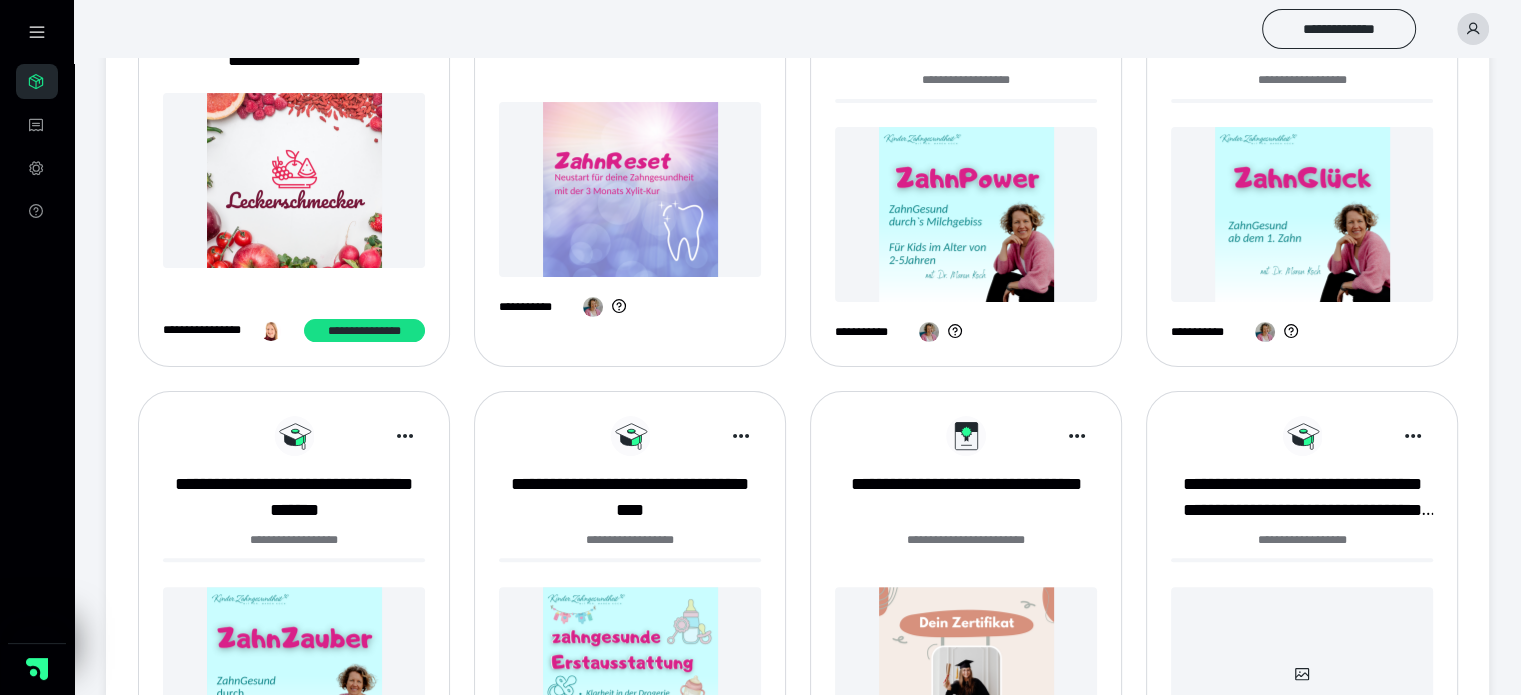 click at bounding box center (294, 180) 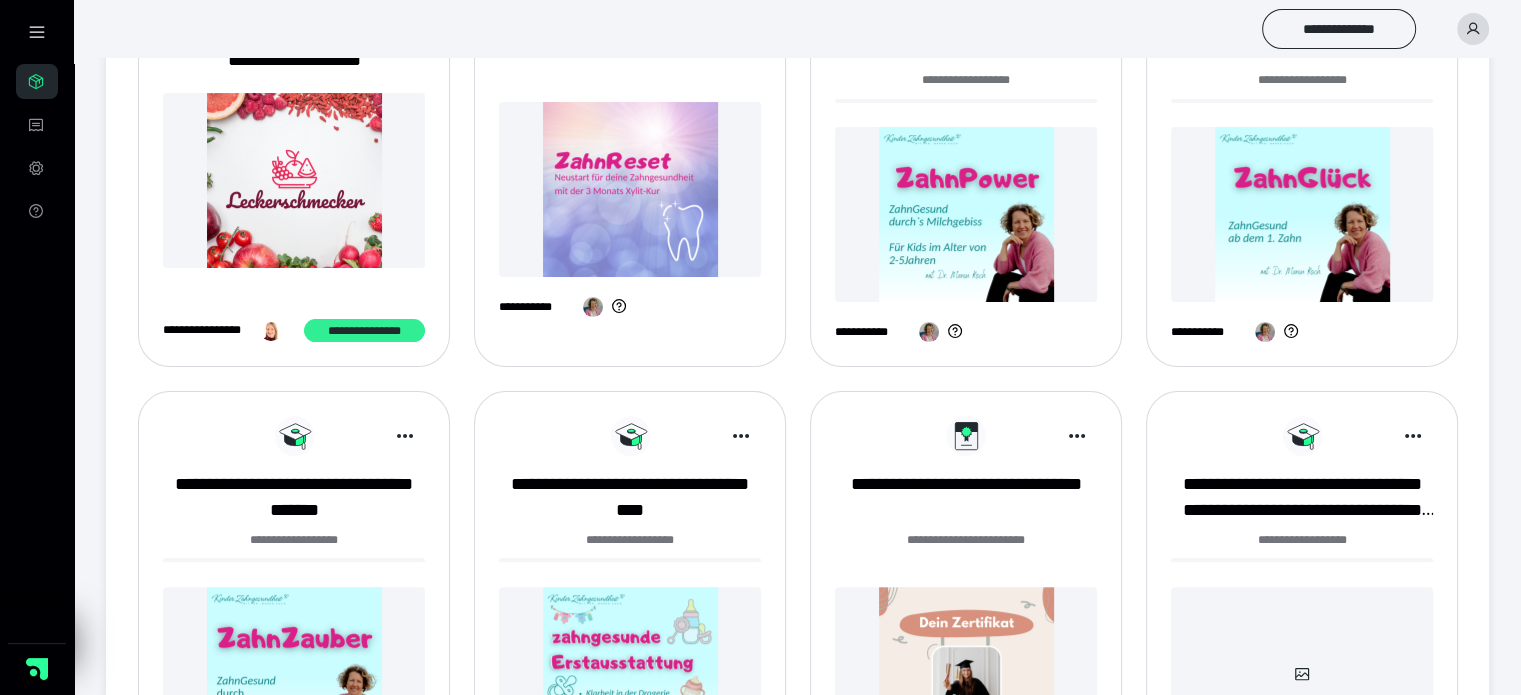 click on "**********" at bounding box center (364, 331) 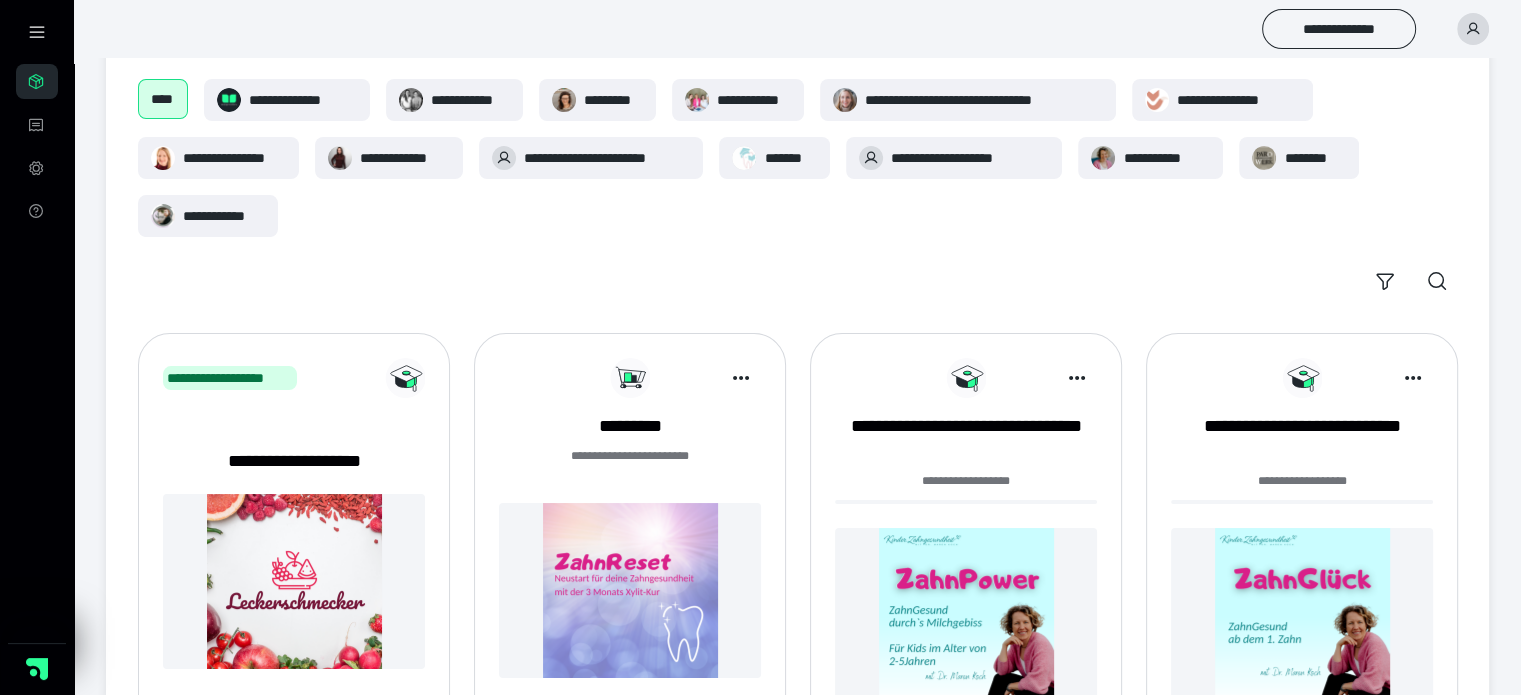 scroll, scrollTop: 0, scrollLeft: 0, axis: both 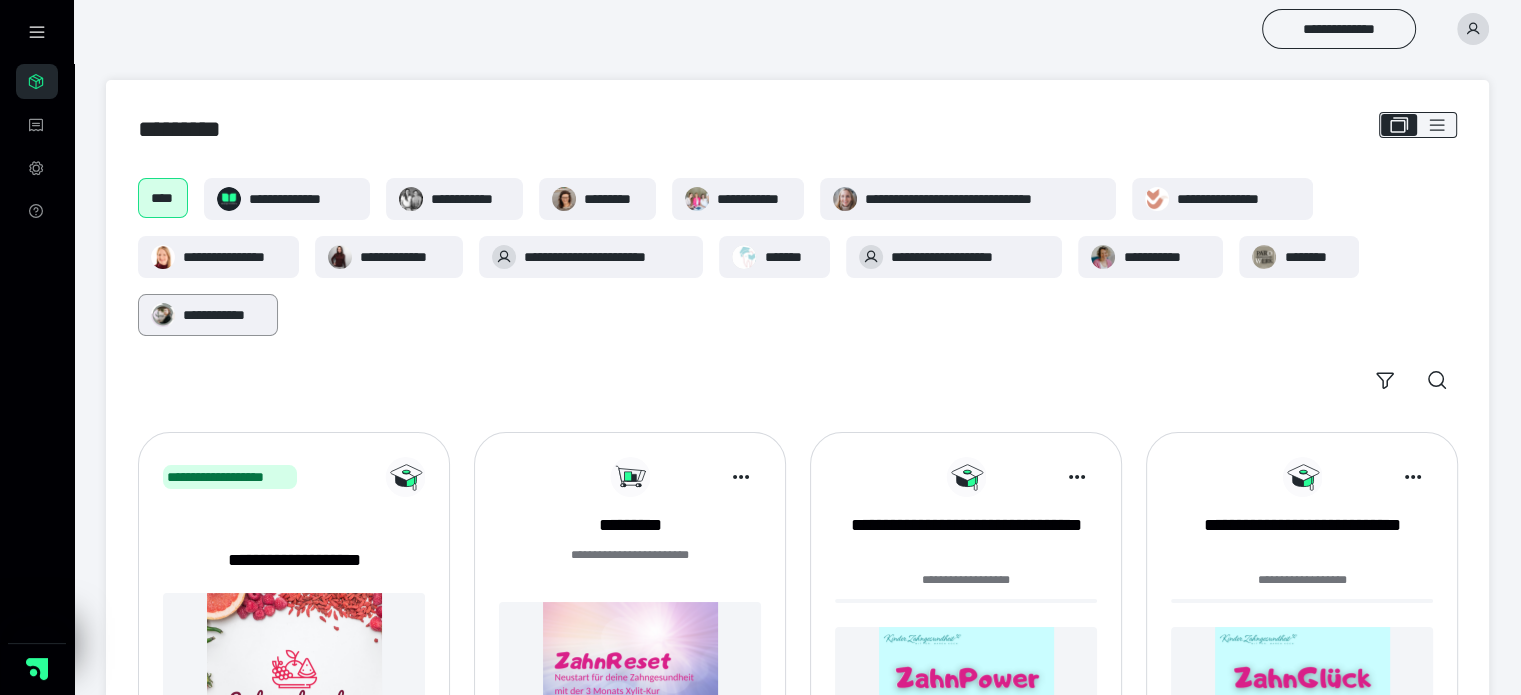 click on "**********" at bounding box center [224, 315] 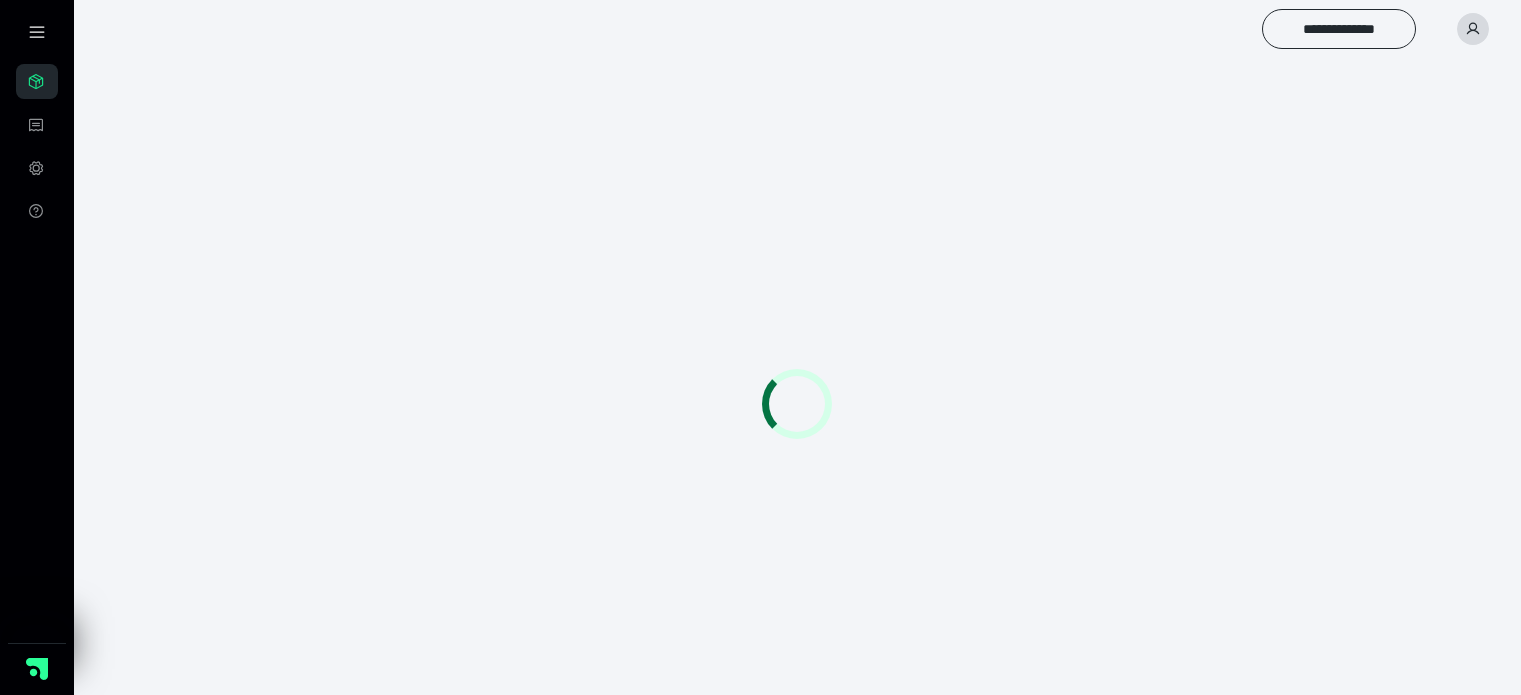 scroll, scrollTop: 0, scrollLeft: 0, axis: both 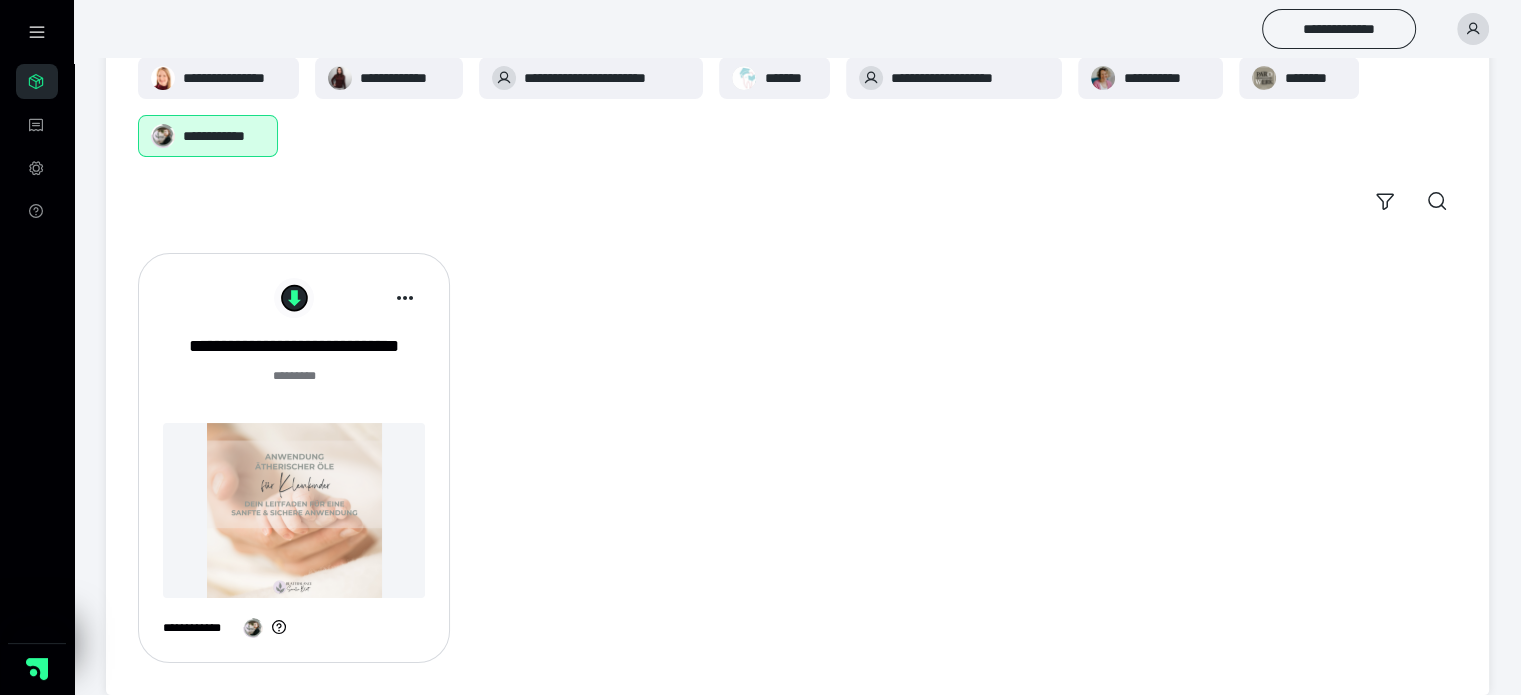 click at bounding box center (294, 510) 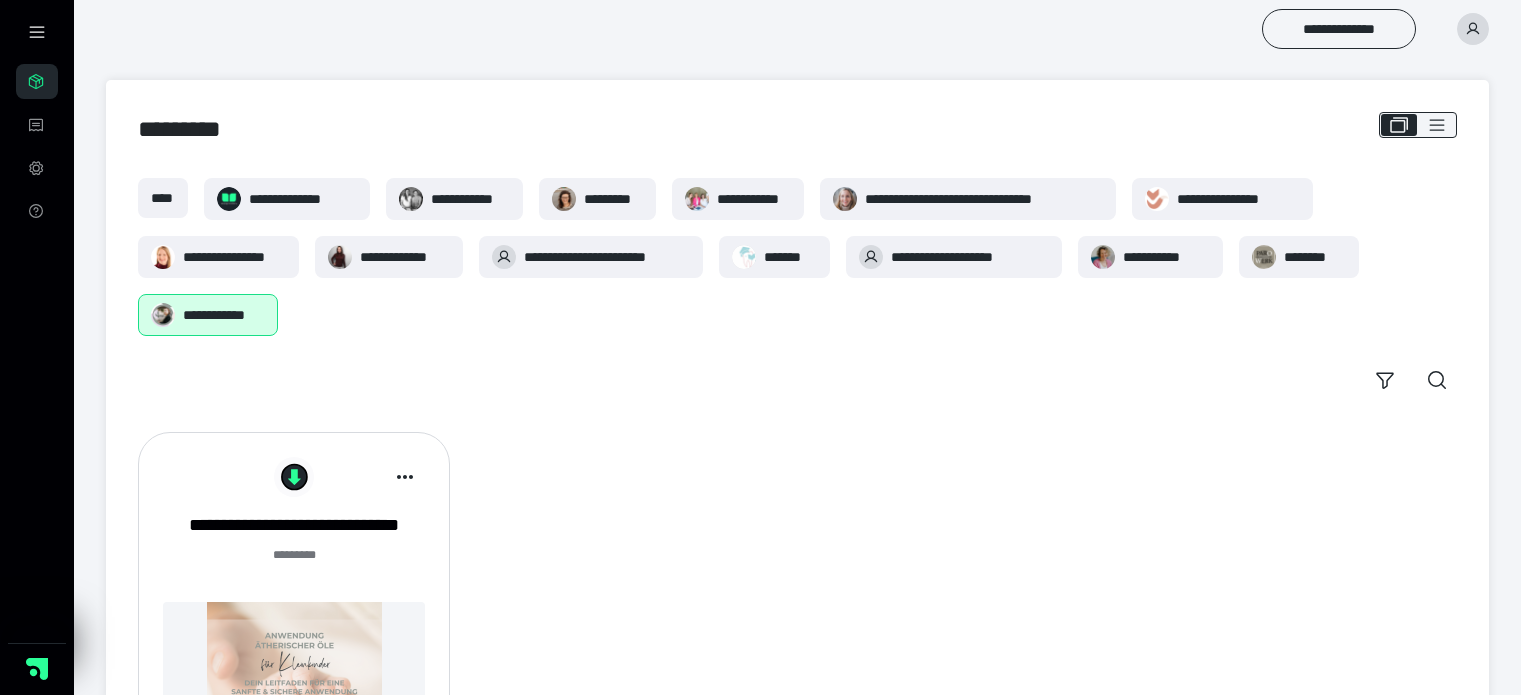 scroll, scrollTop: 0, scrollLeft: 0, axis: both 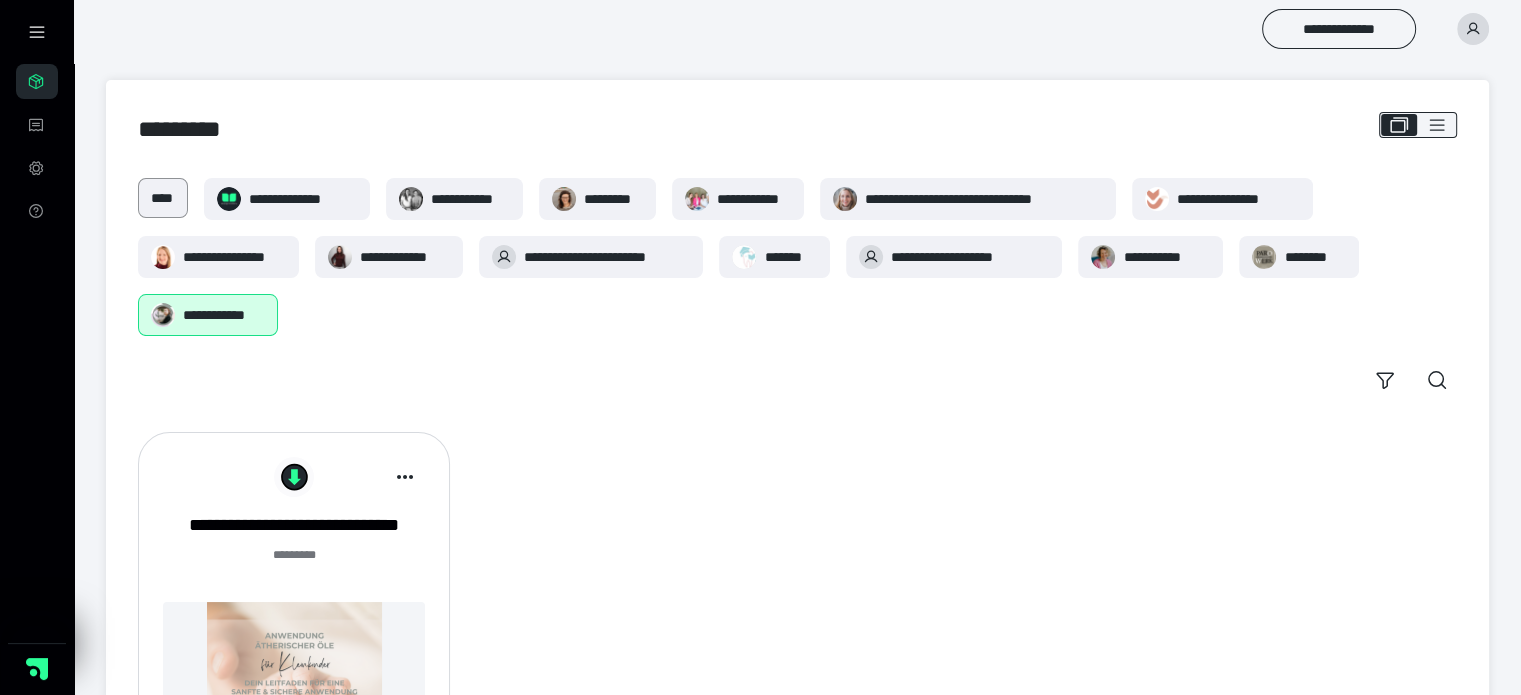 click on "****" at bounding box center (163, 198) 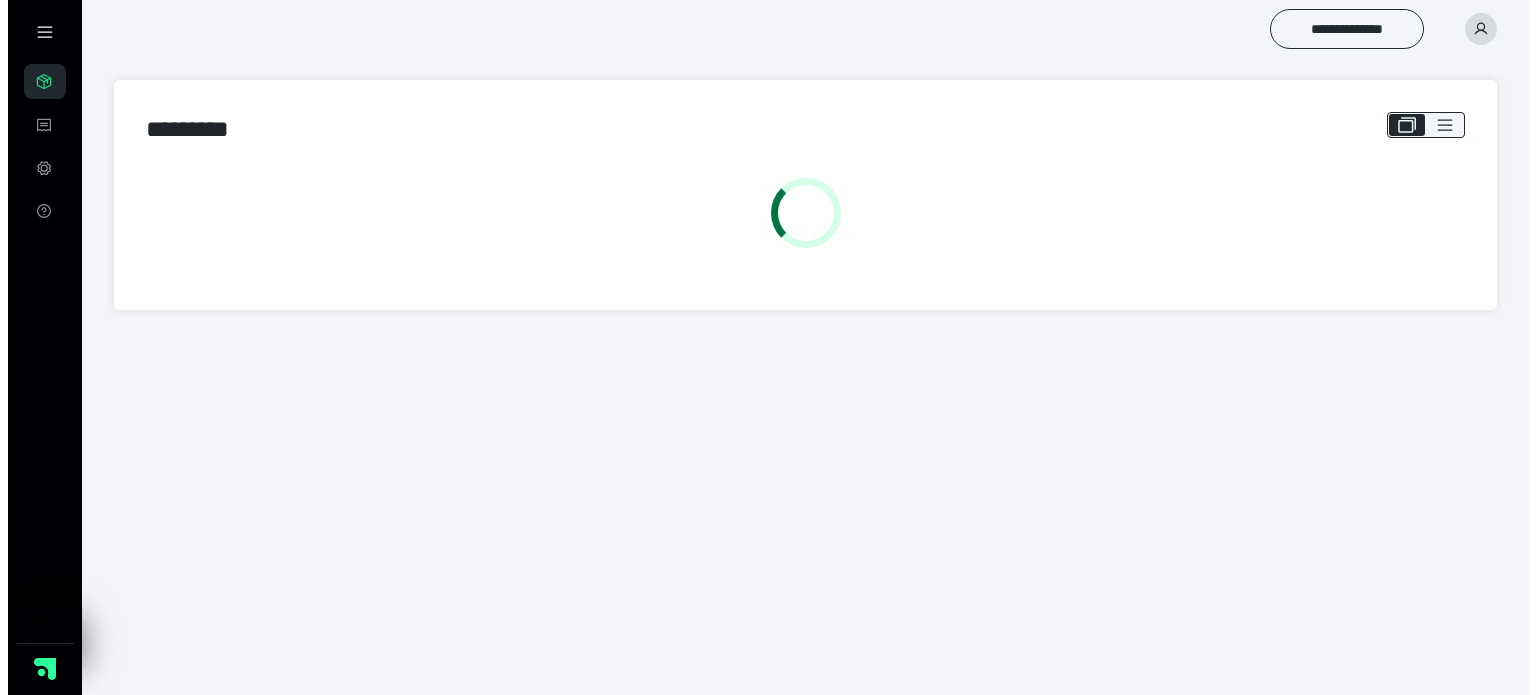scroll, scrollTop: 0, scrollLeft: 0, axis: both 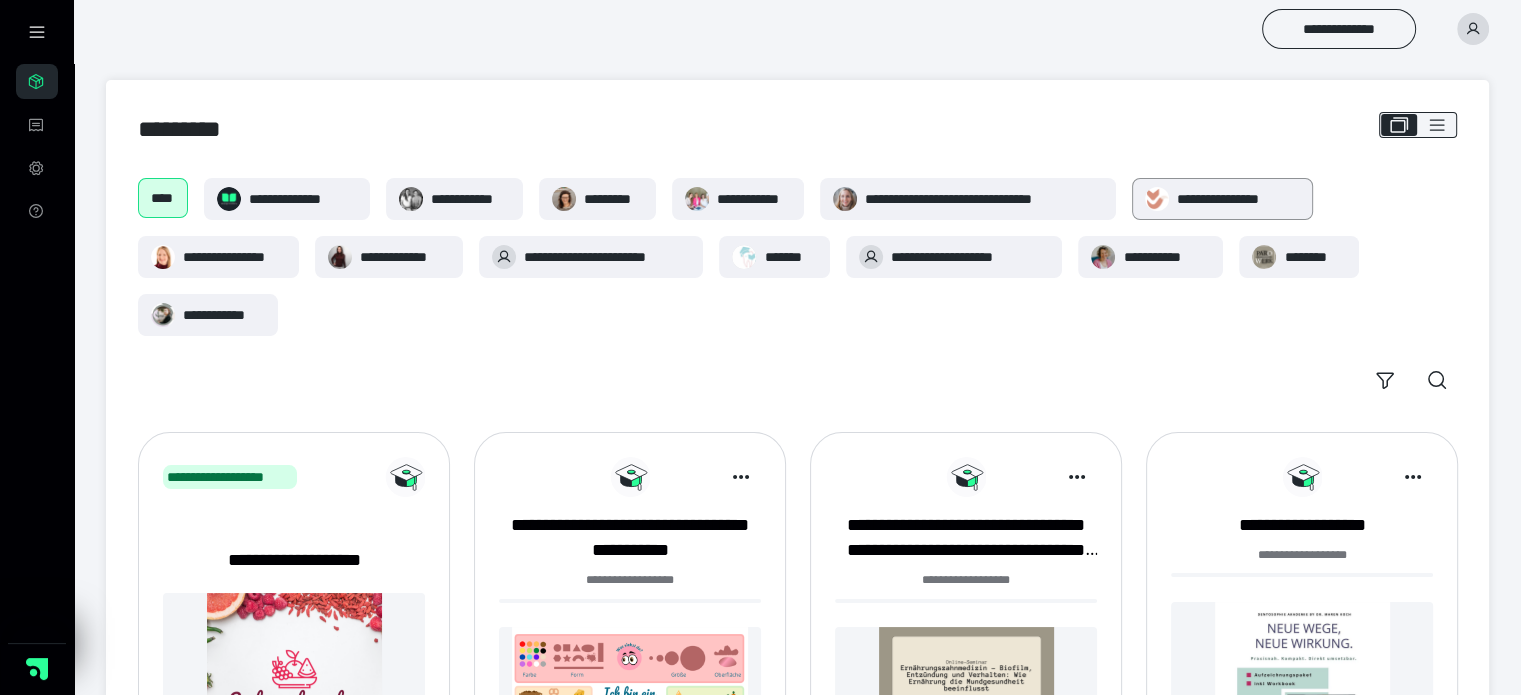 drag, startPoint x: 1074, startPoint y: 203, endPoint x: 1182, endPoint y: 194, distance: 108.37435 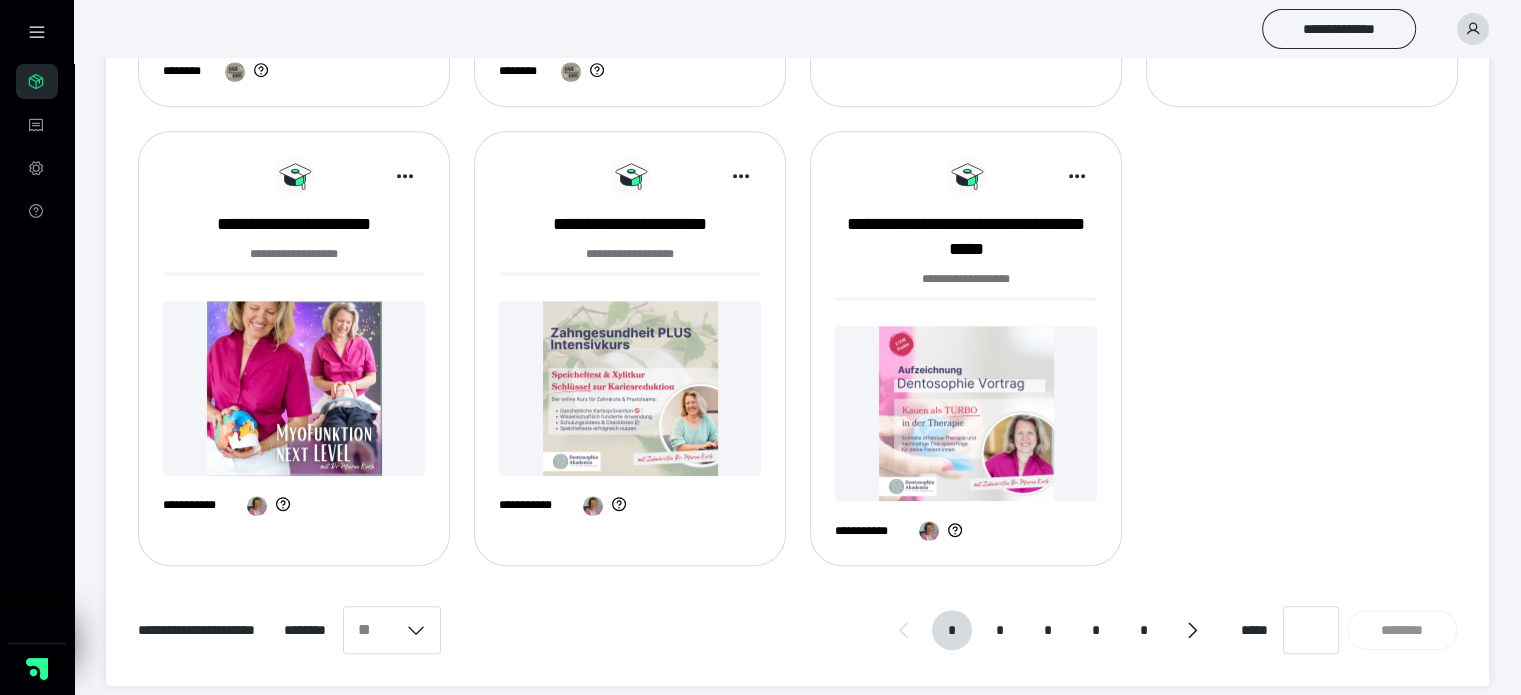 scroll, scrollTop: 1232, scrollLeft: 0, axis: vertical 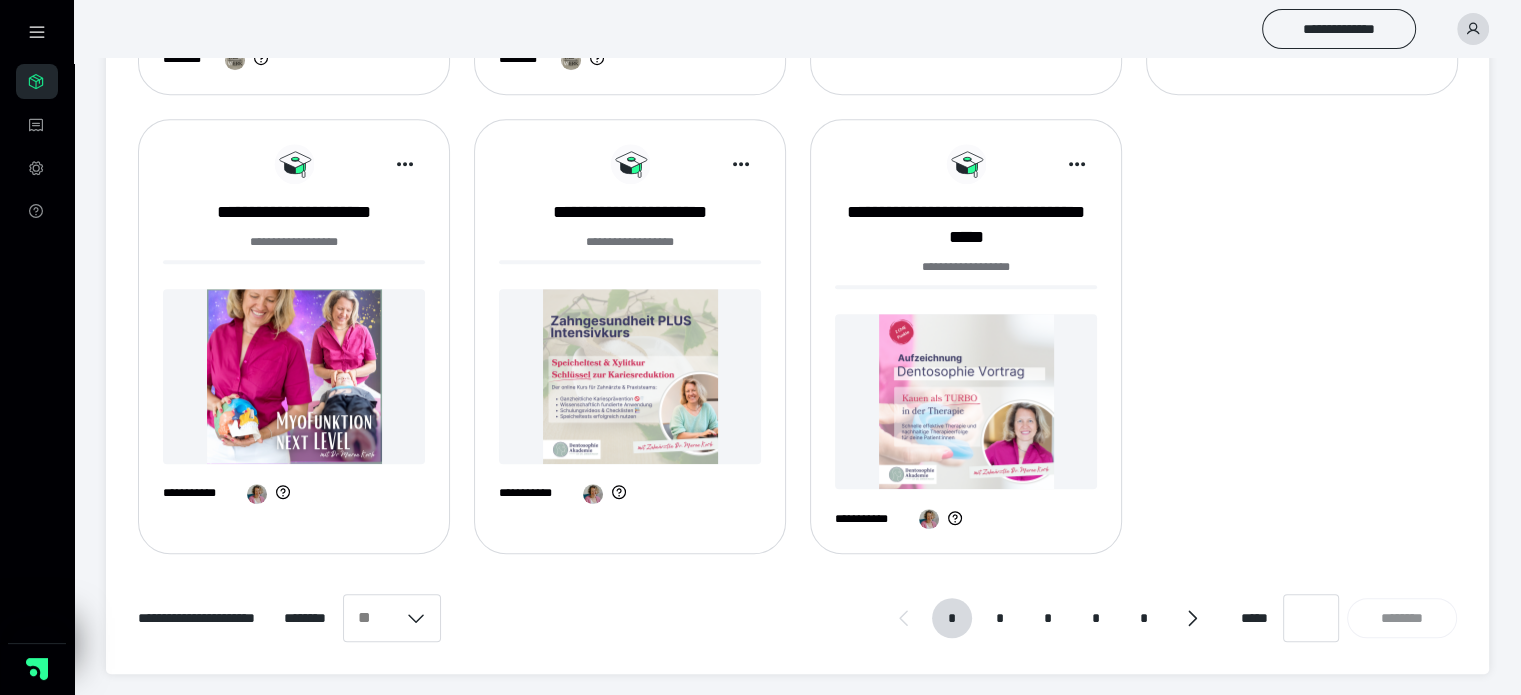 click on "**********" at bounding box center [1222, -1033] 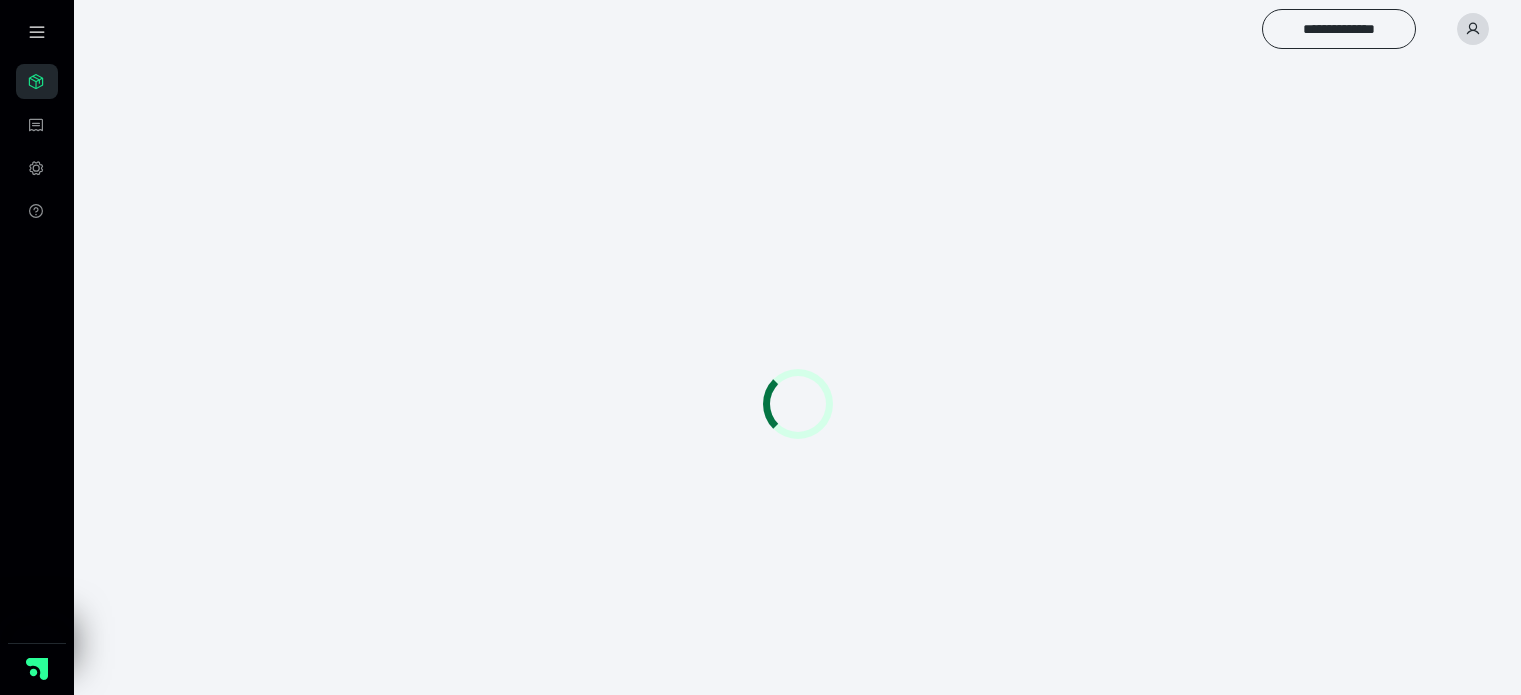 scroll, scrollTop: 0, scrollLeft: 0, axis: both 